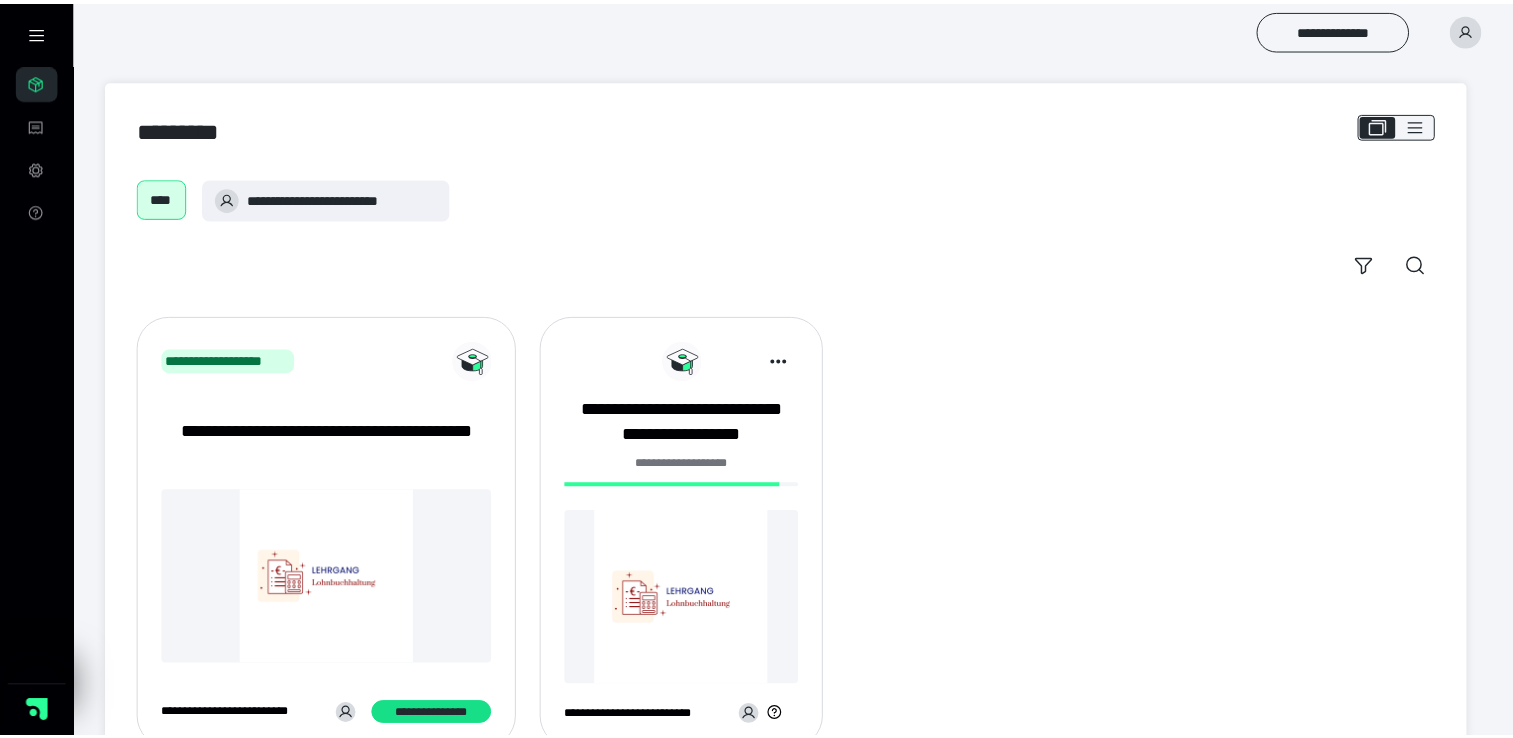 scroll, scrollTop: 0, scrollLeft: 0, axis: both 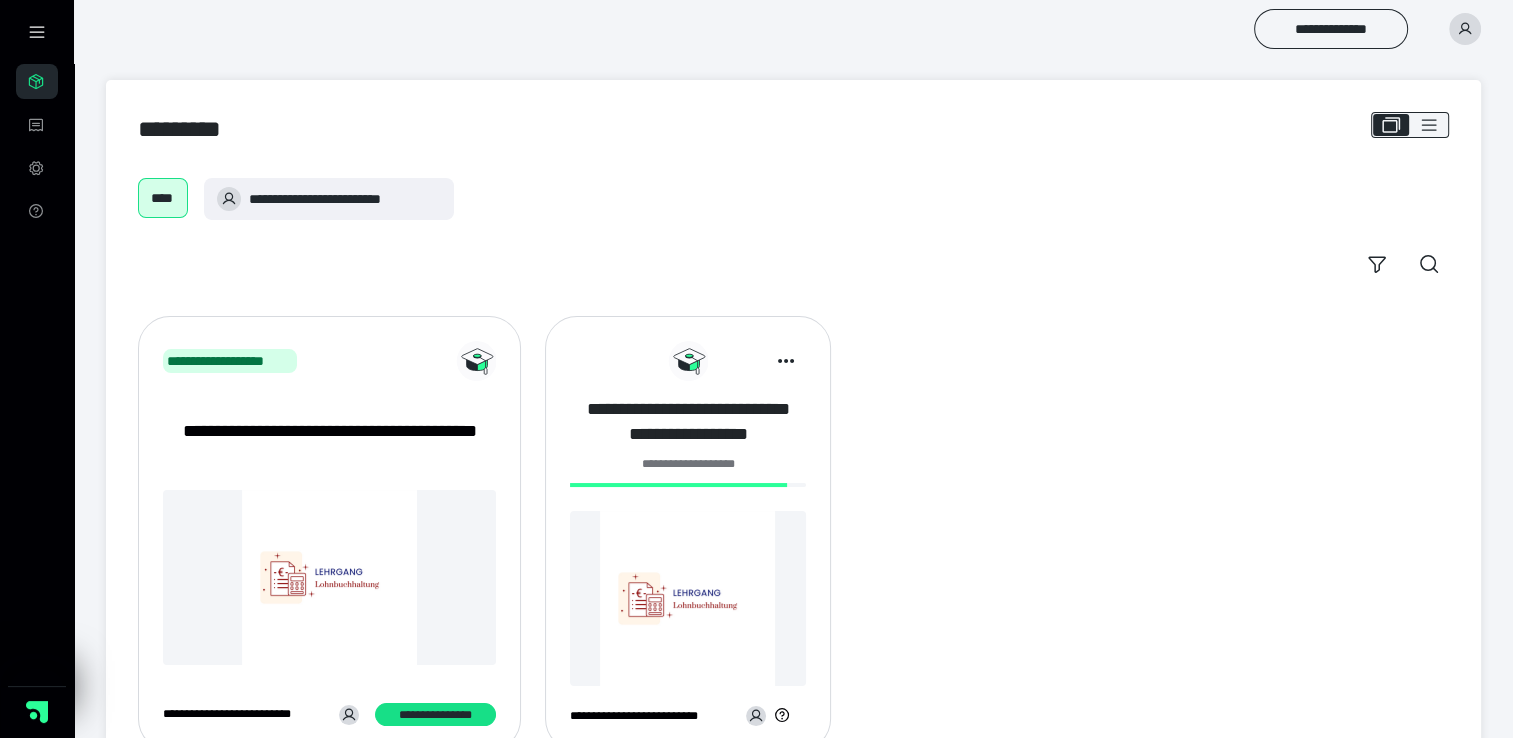 click on "**********" at bounding box center [688, 422] 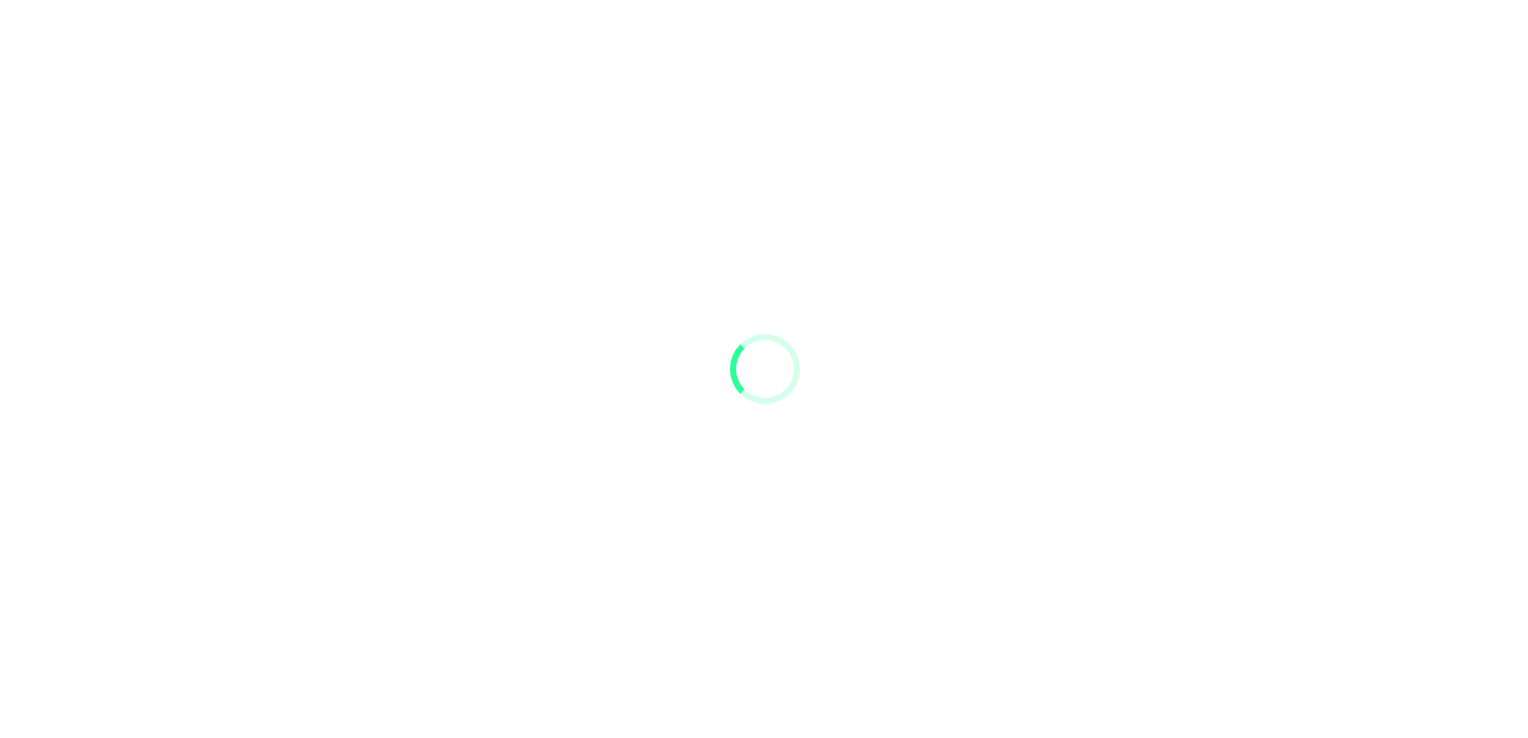 scroll, scrollTop: 0, scrollLeft: 0, axis: both 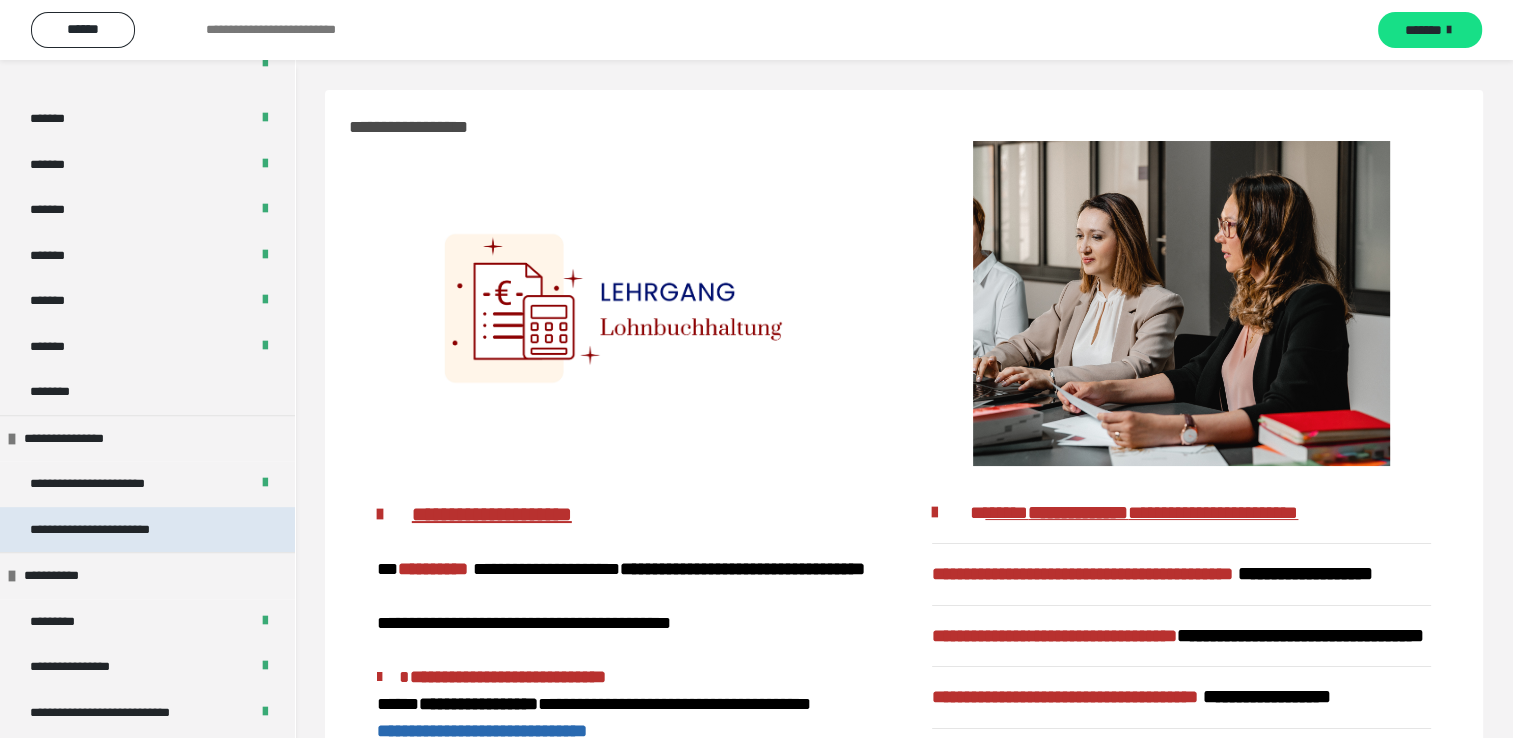 click on "**********" at bounding box center [105, 530] 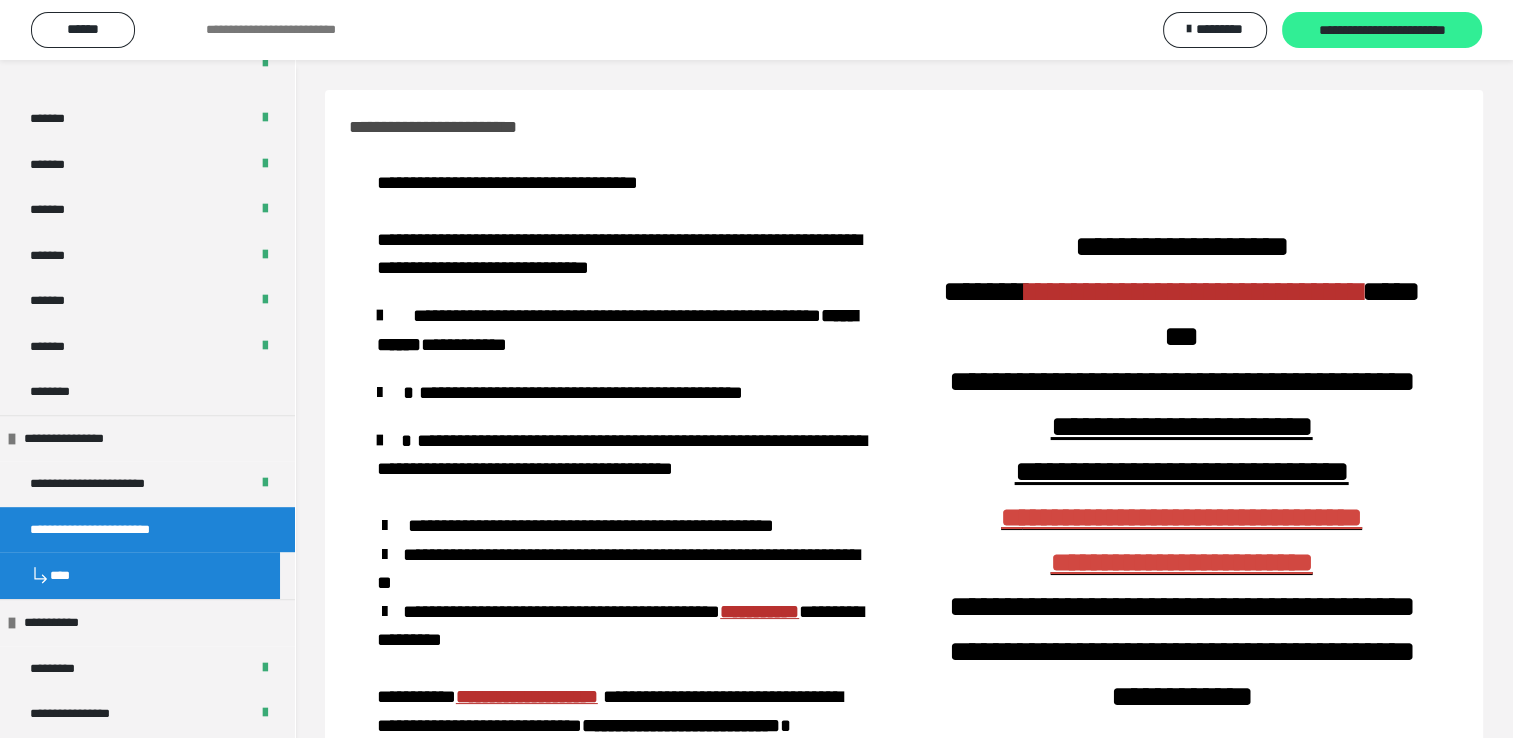 click on "**********" at bounding box center [1382, 31] 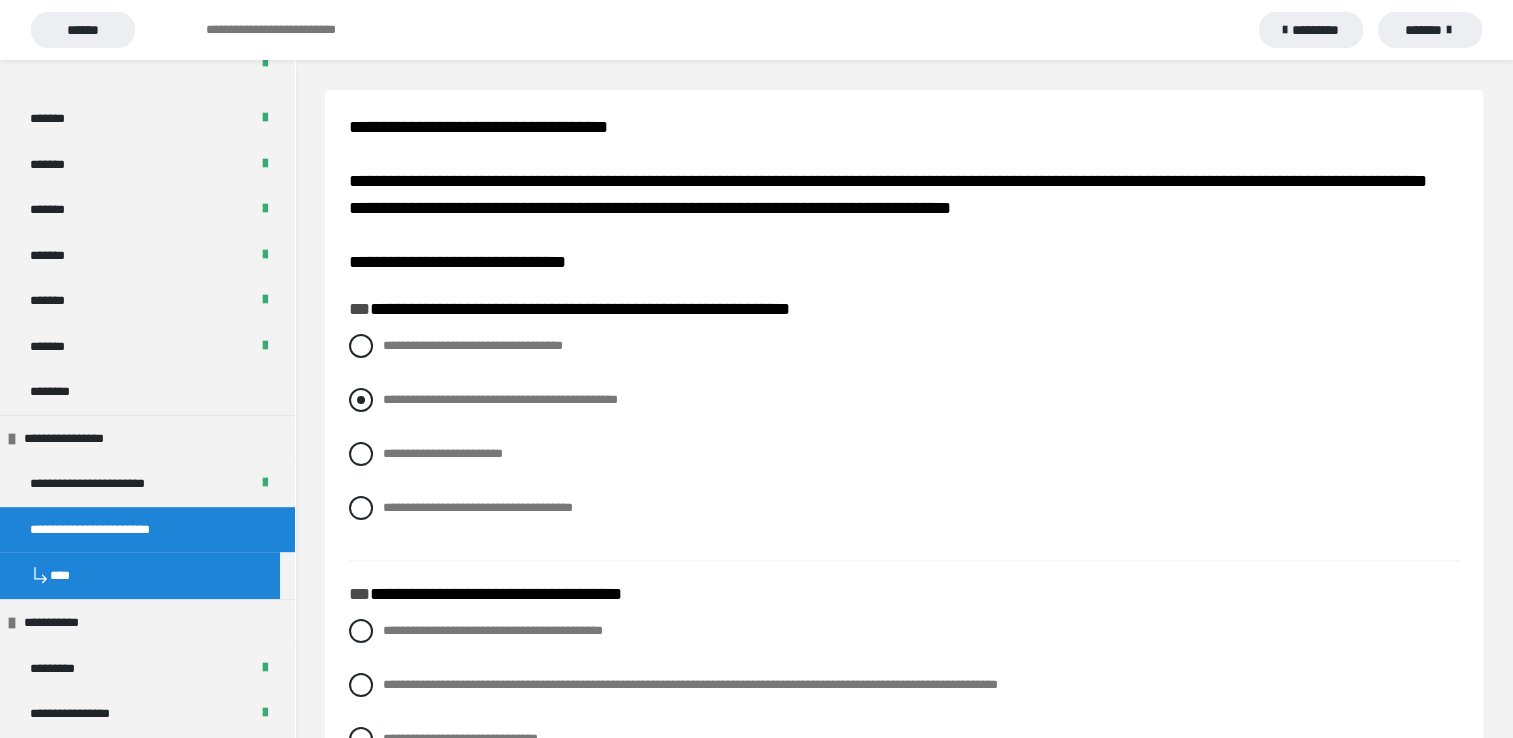 click at bounding box center [361, 400] 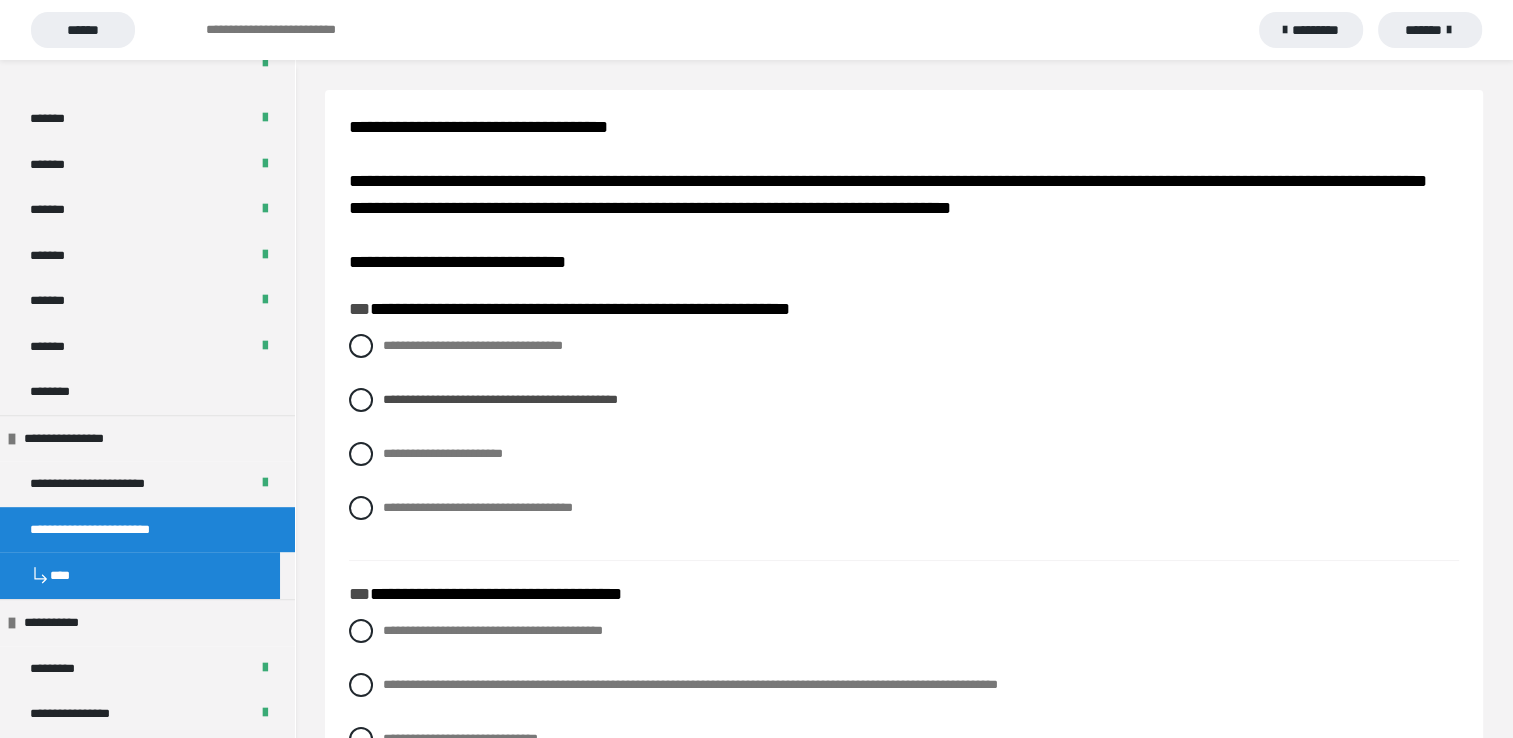 scroll, scrollTop: 645, scrollLeft: 0, axis: vertical 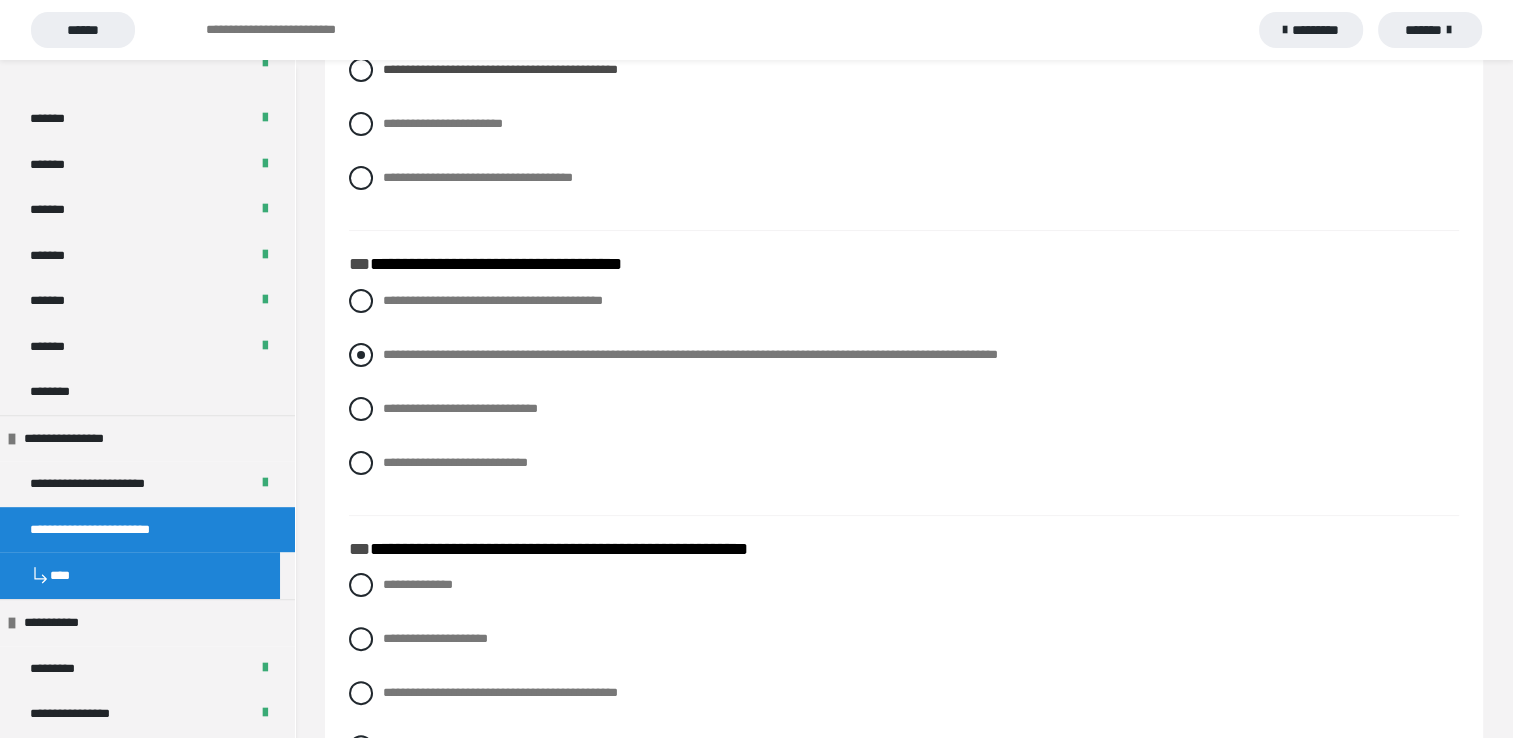 click at bounding box center [361, 355] 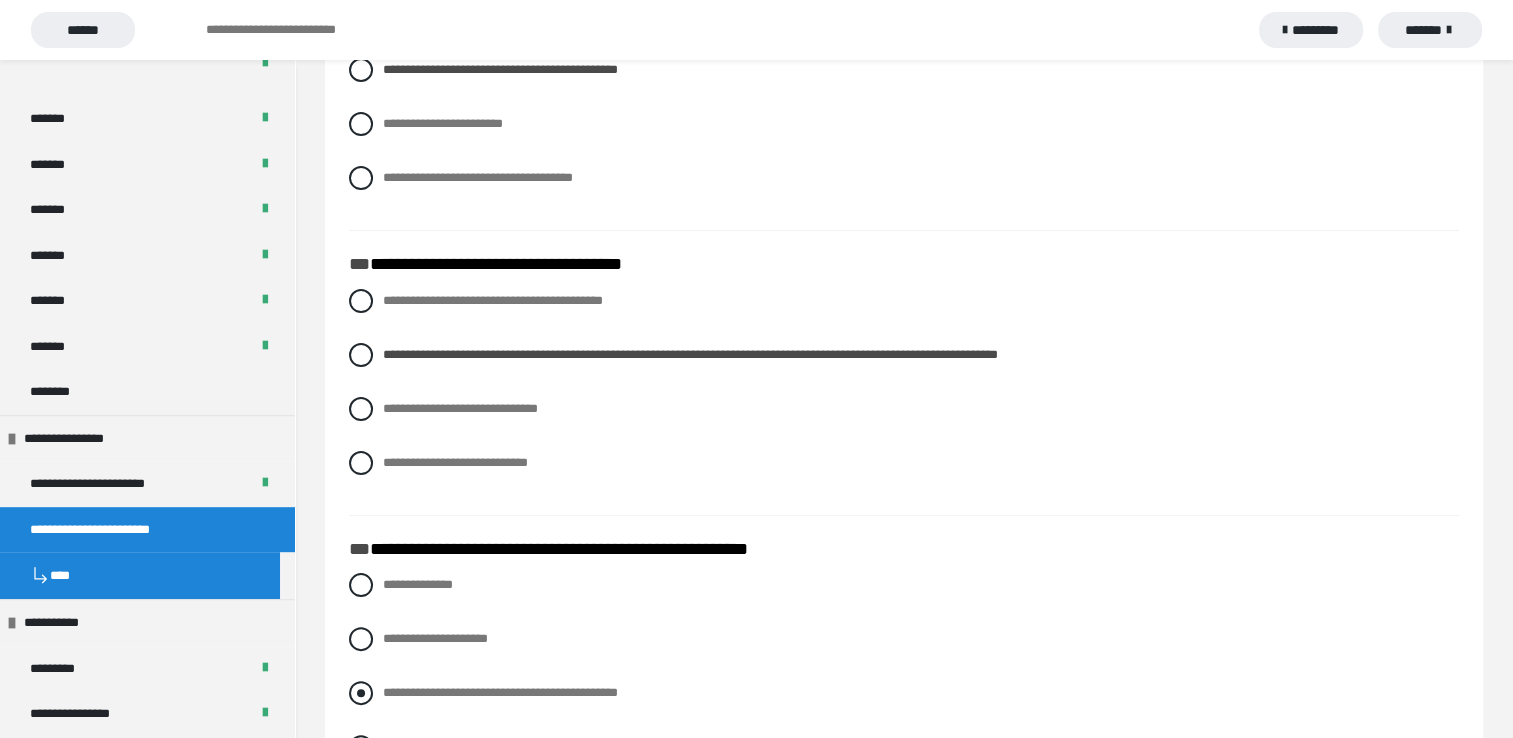 click at bounding box center [361, 693] 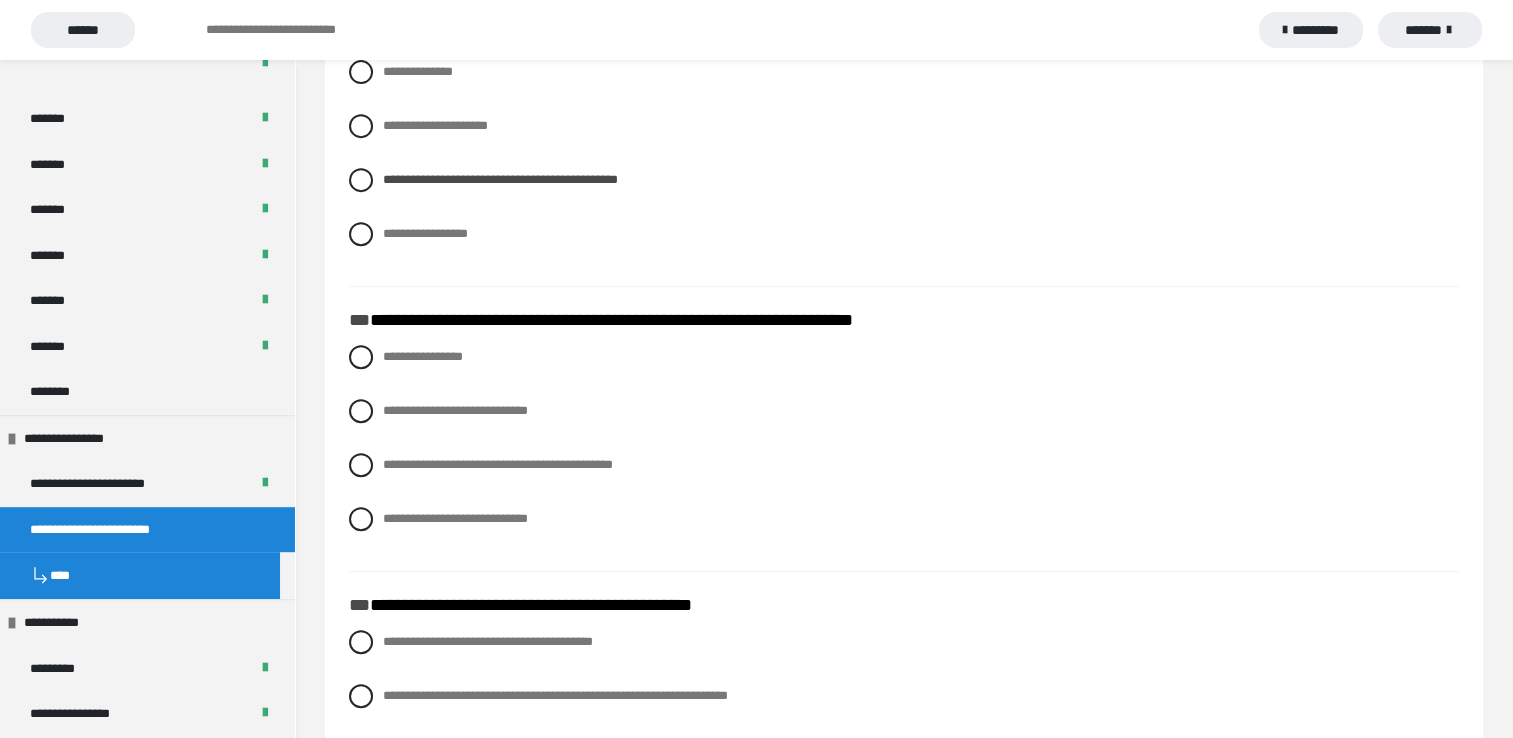 scroll, scrollTop: 858, scrollLeft: 0, axis: vertical 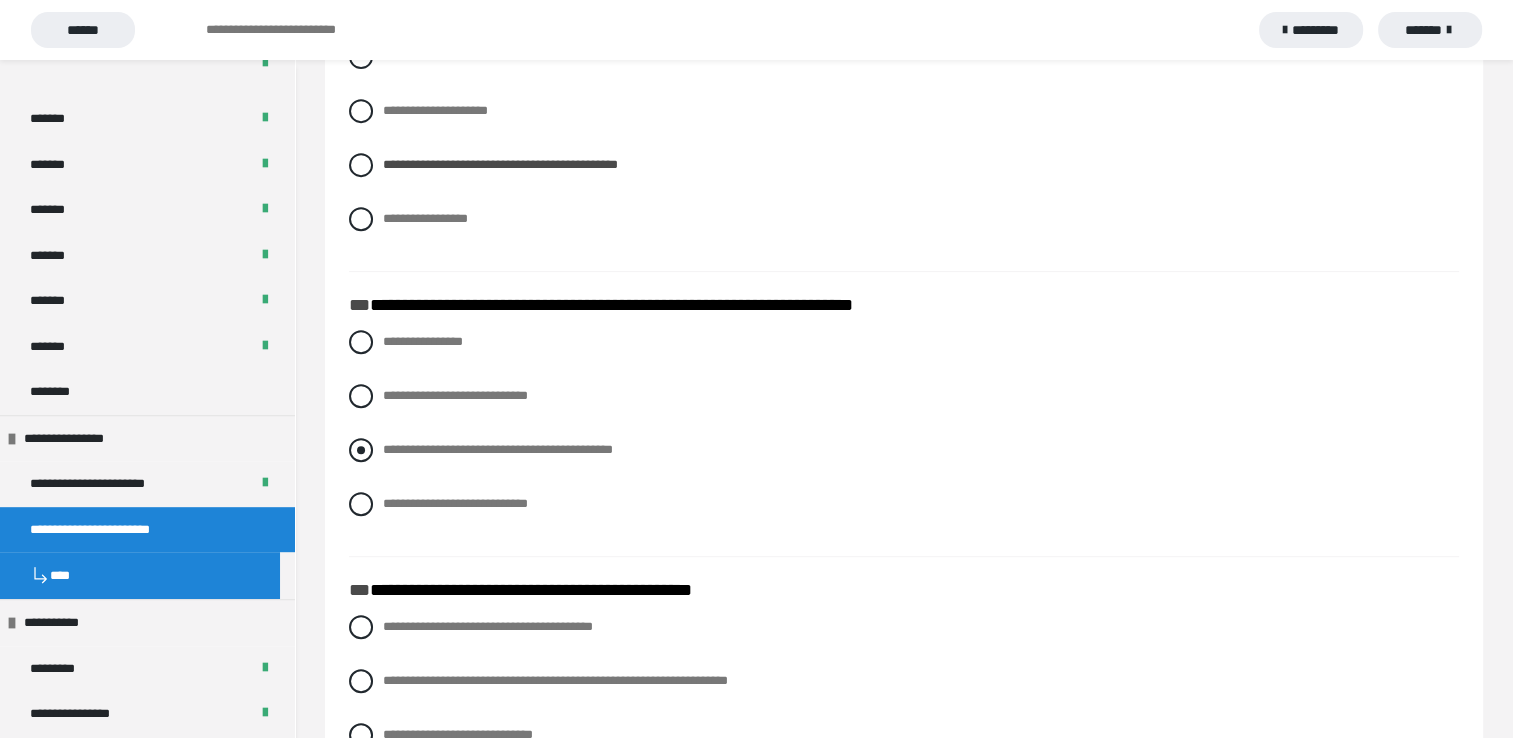 click at bounding box center [361, 450] 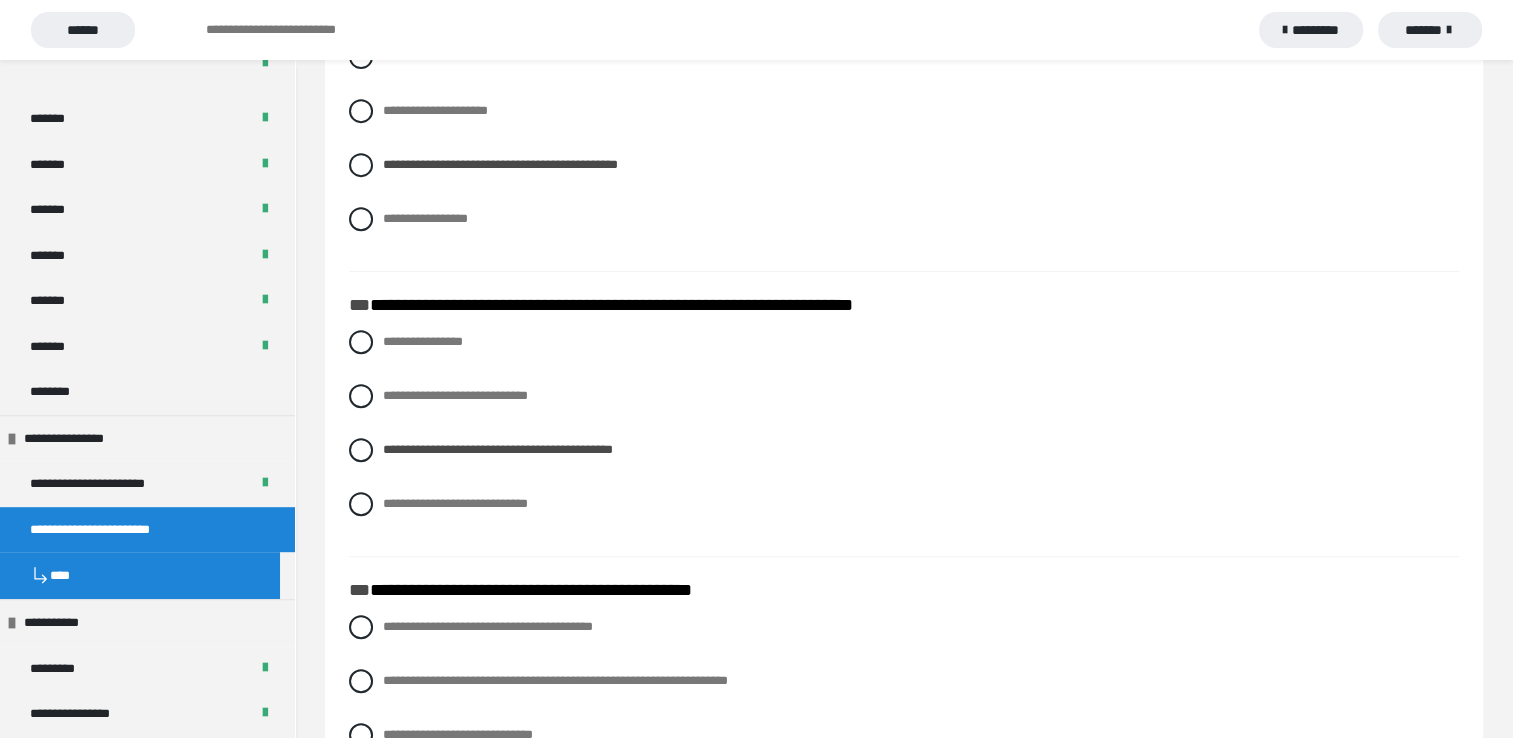 scroll, scrollTop: 851, scrollLeft: 0, axis: vertical 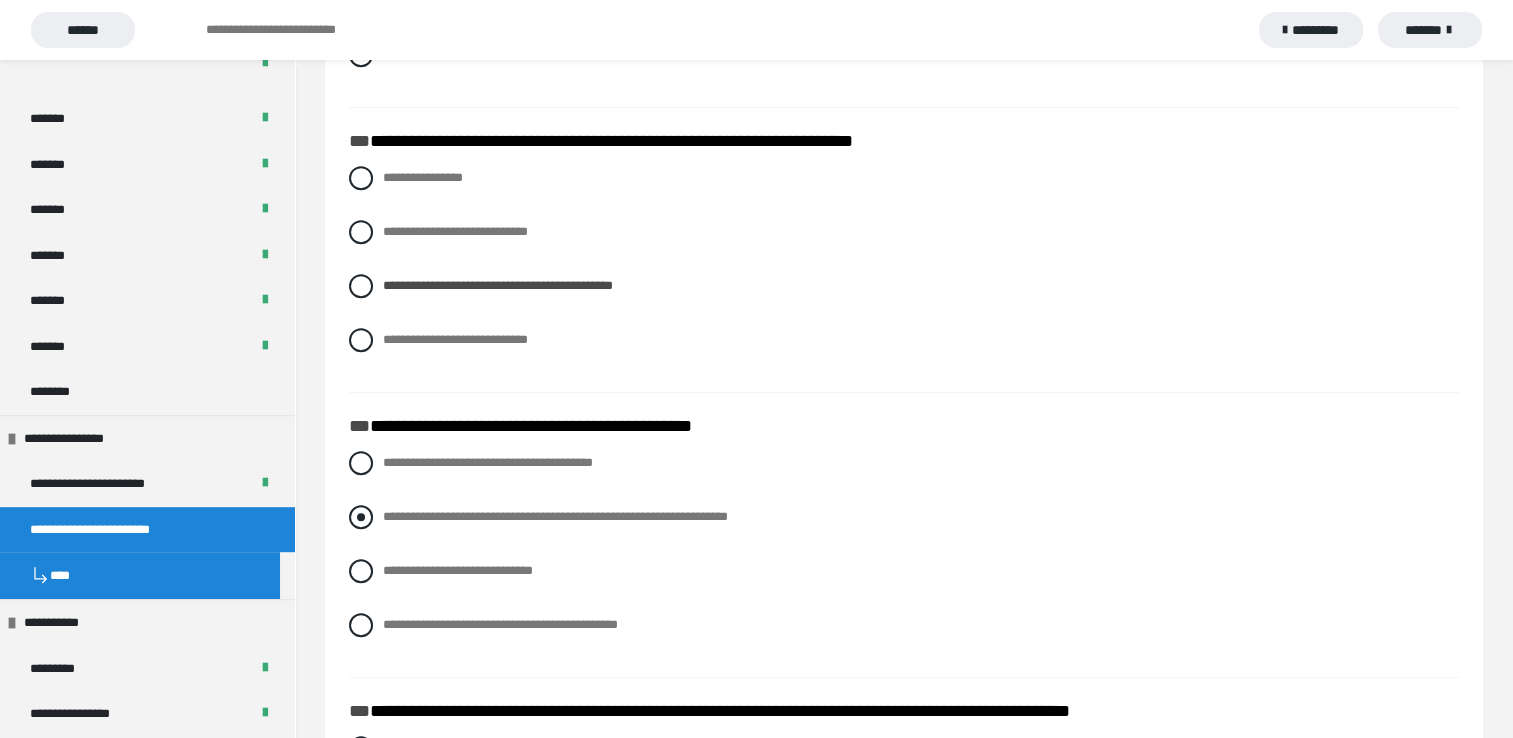 click at bounding box center (361, 517) 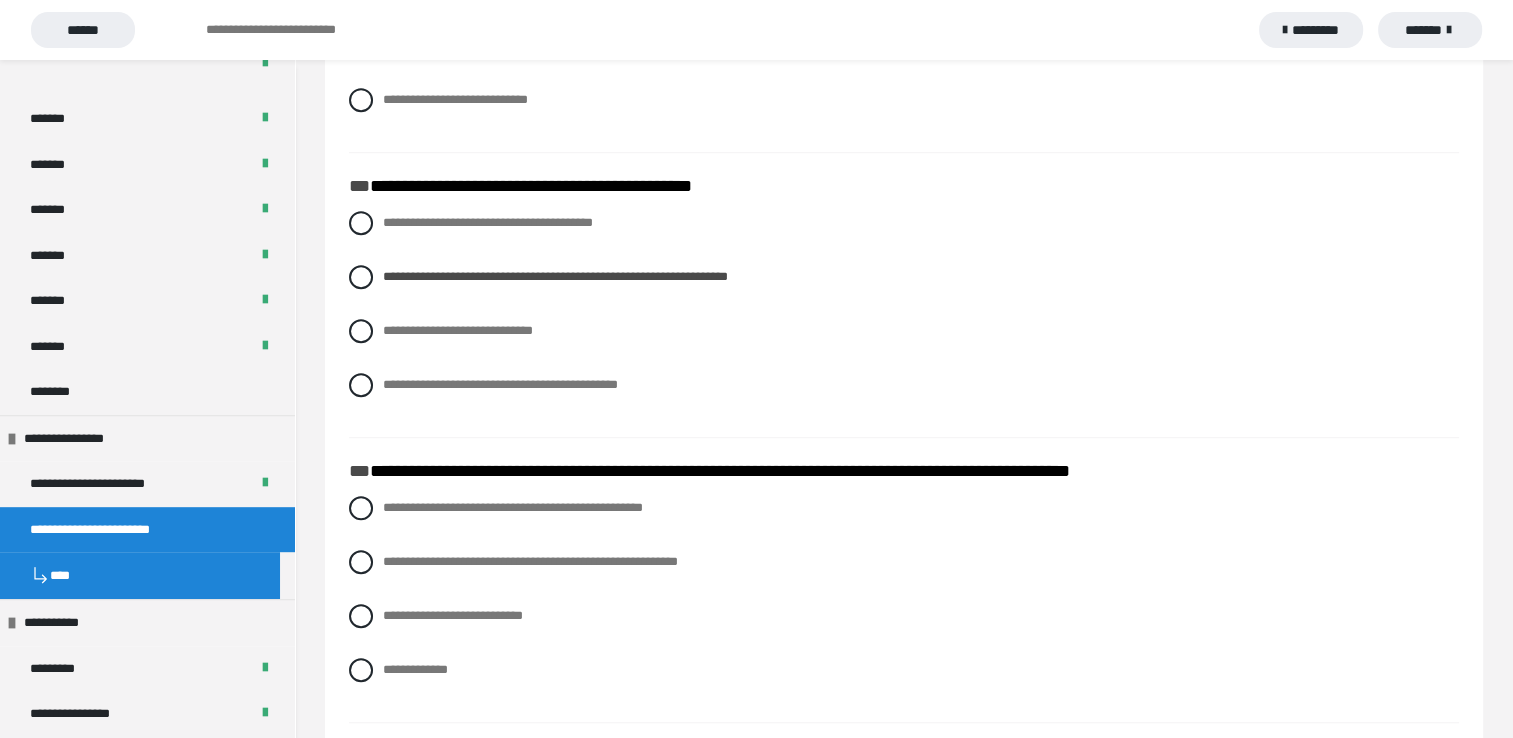 scroll, scrollTop: 1302, scrollLeft: 0, axis: vertical 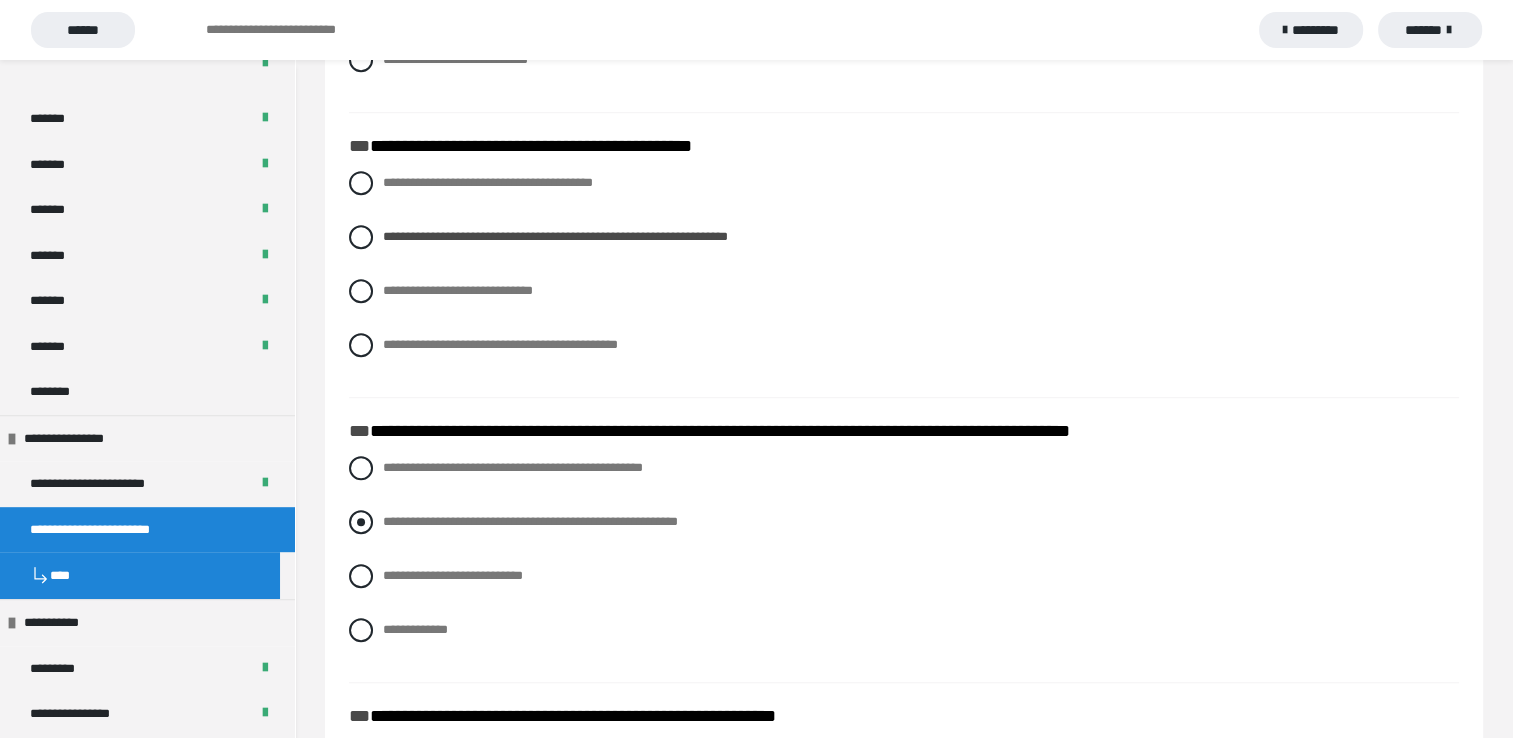 drag, startPoint x: 368, startPoint y: 518, endPoint x: 357, endPoint y: 526, distance: 13.601471 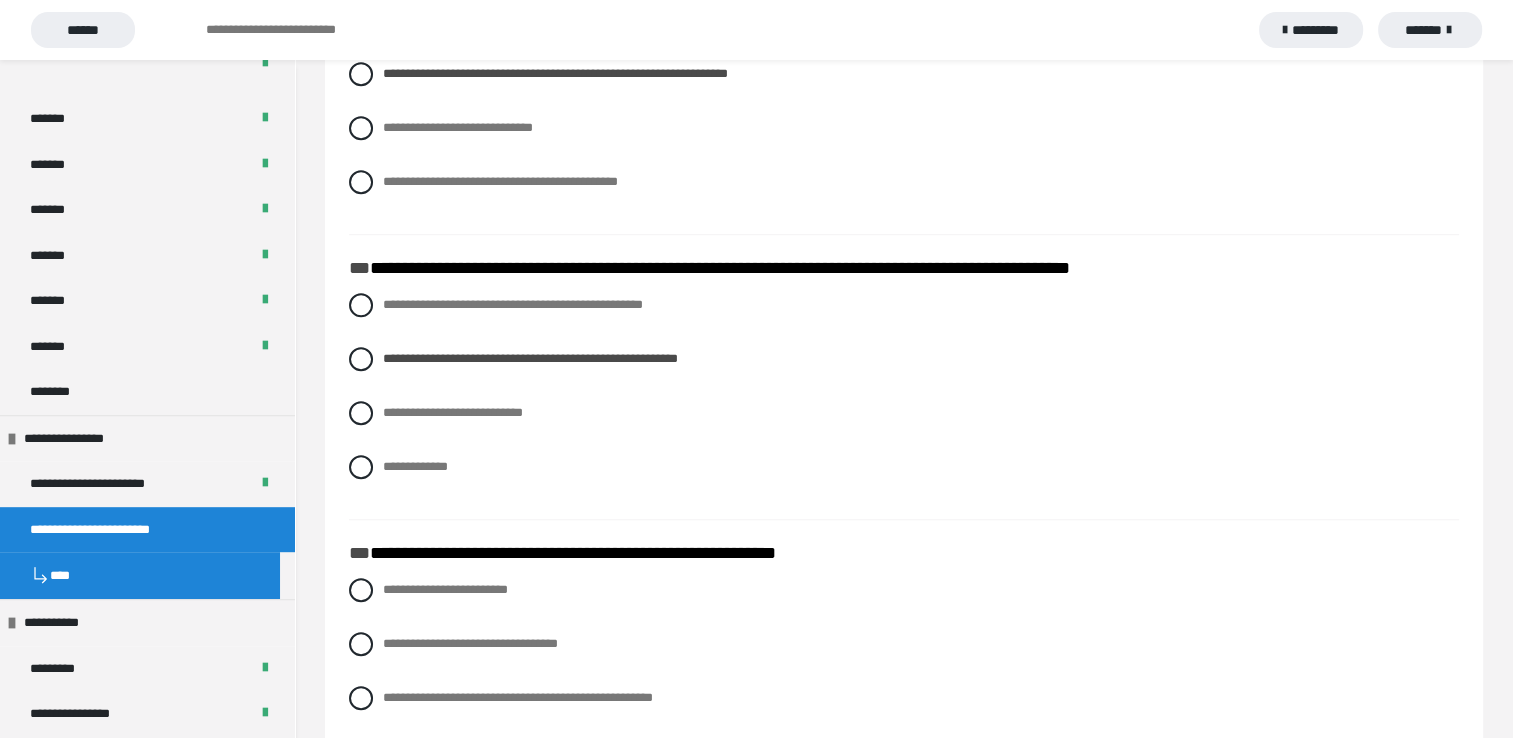 scroll, scrollTop: 1548, scrollLeft: 0, axis: vertical 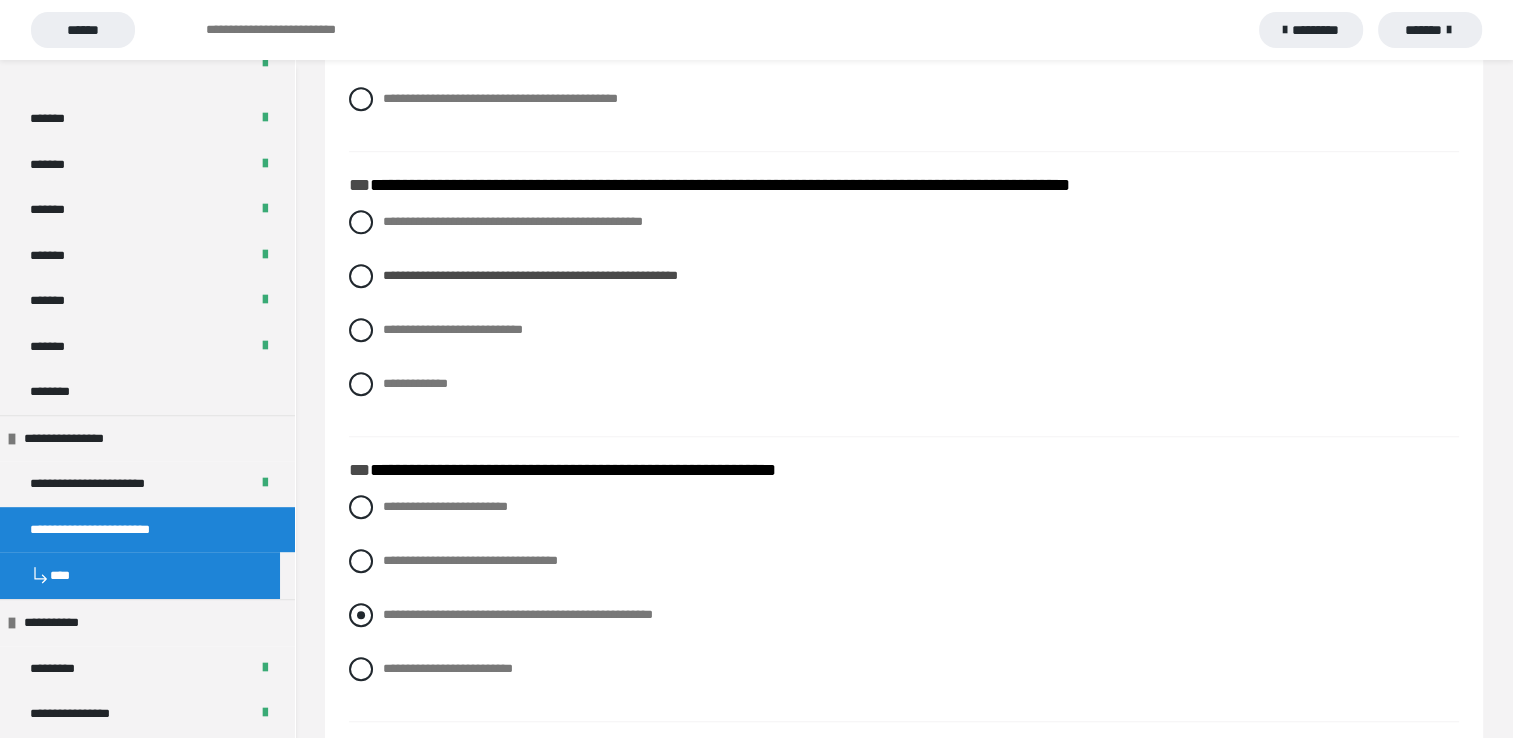click at bounding box center (361, 615) 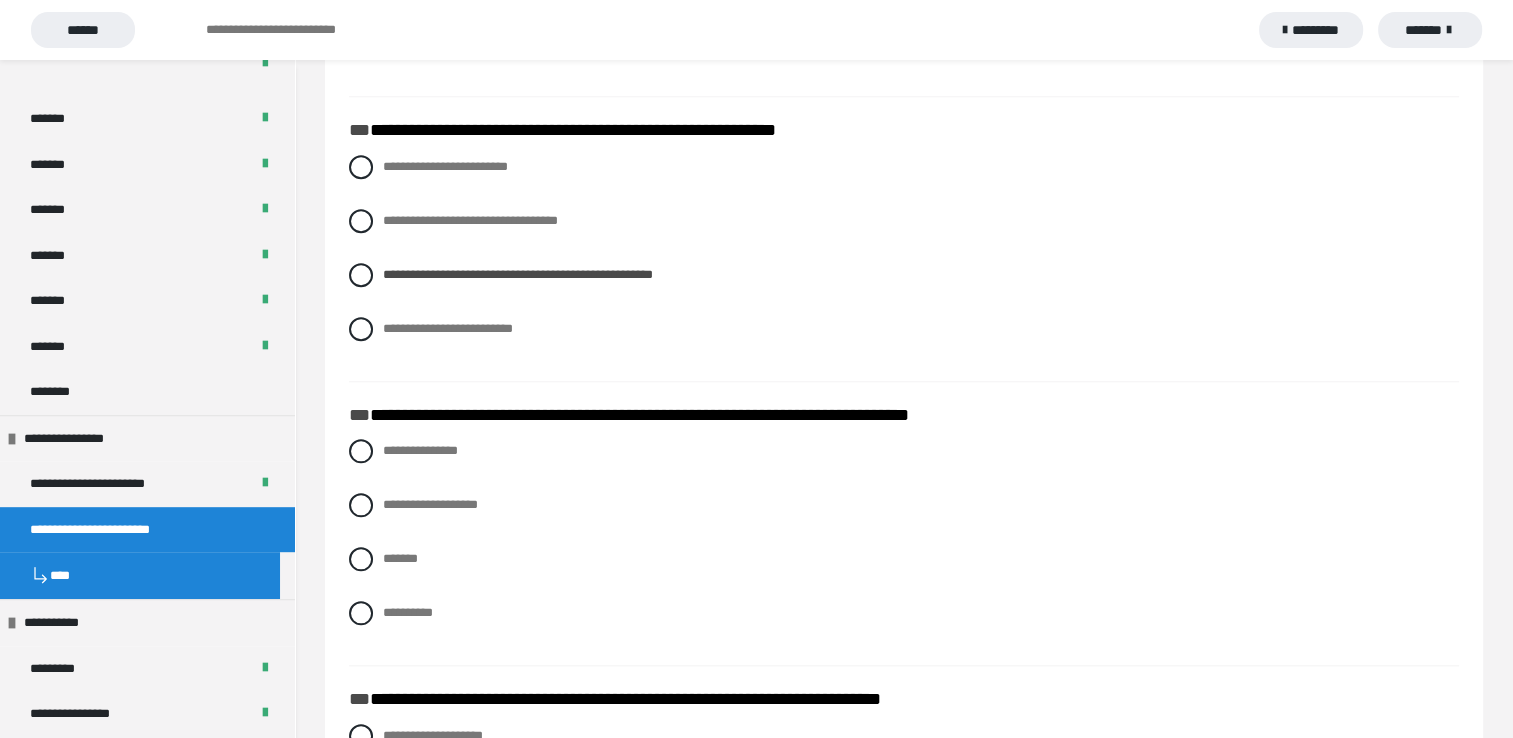 scroll, scrollTop: 1908, scrollLeft: 0, axis: vertical 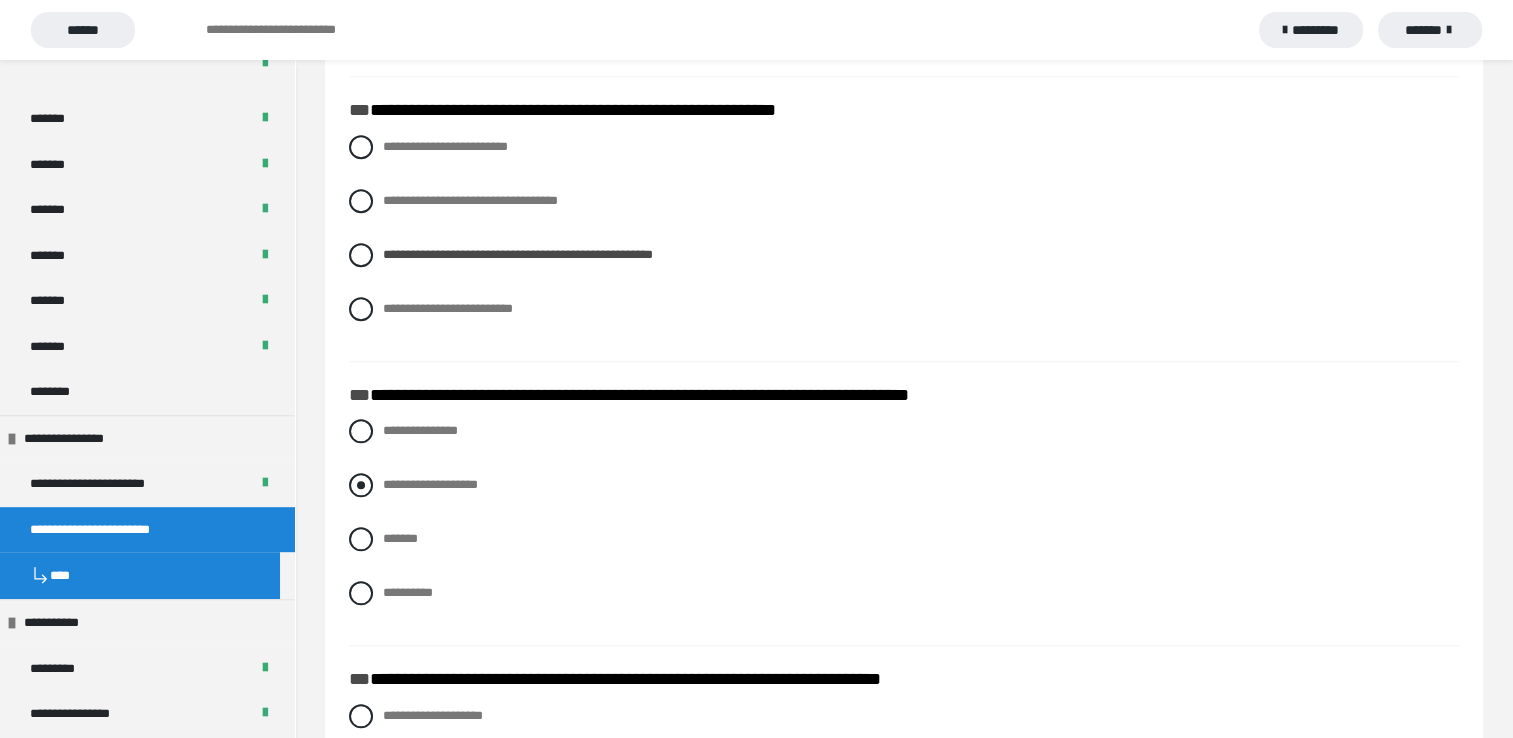 click at bounding box center [361, 485] 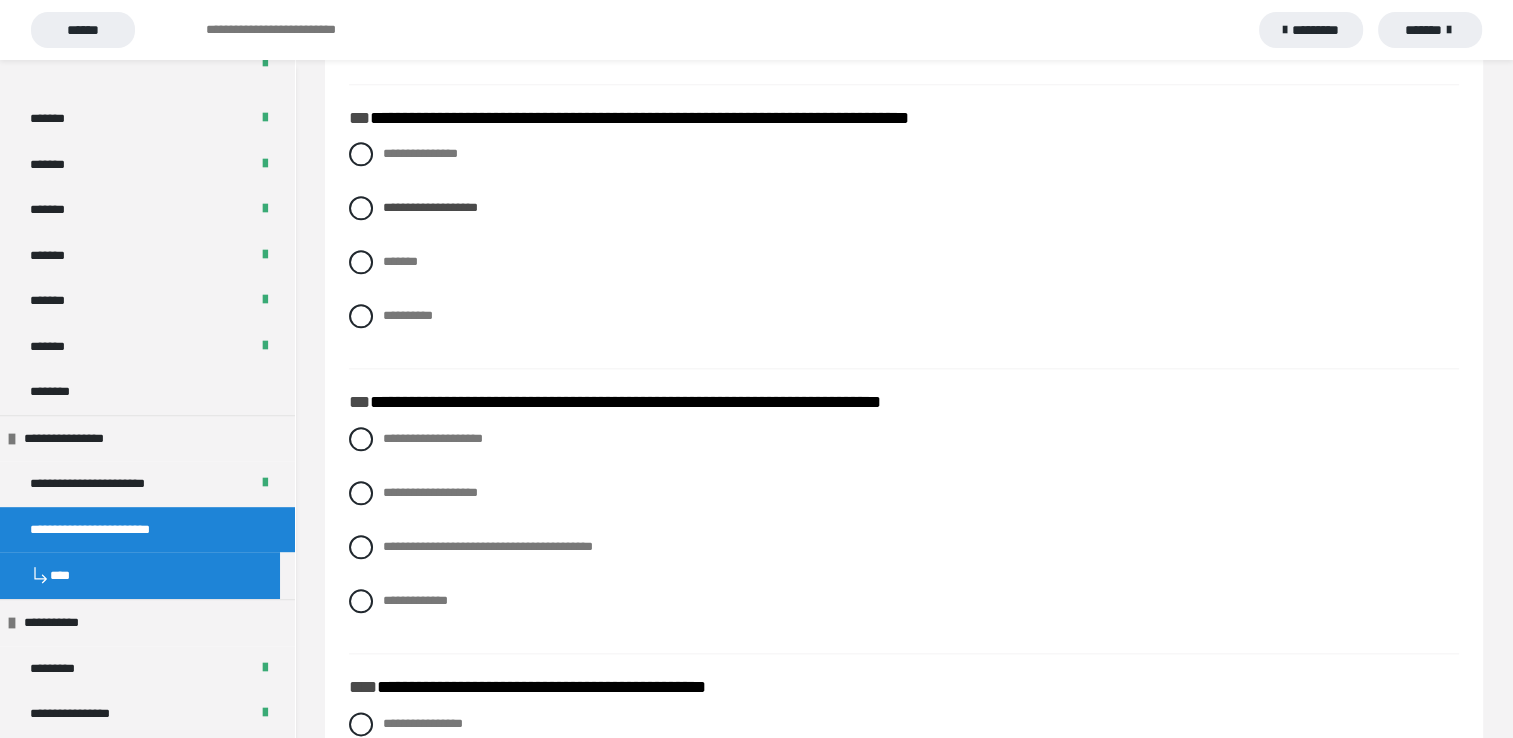 scroll, scrollTop: 2188, scrollLeft: 0, axis: vertical 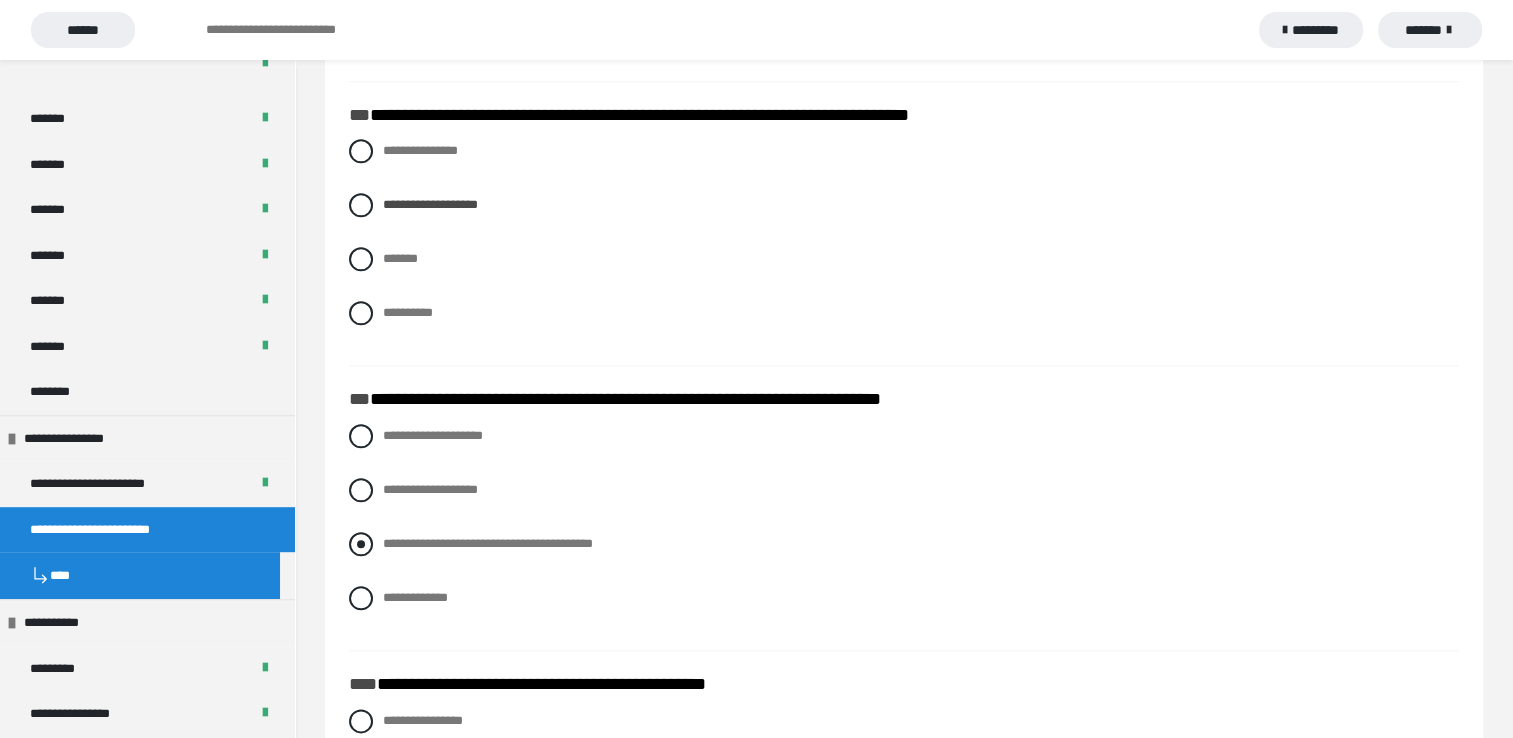 click at bounding box center [361, 544] 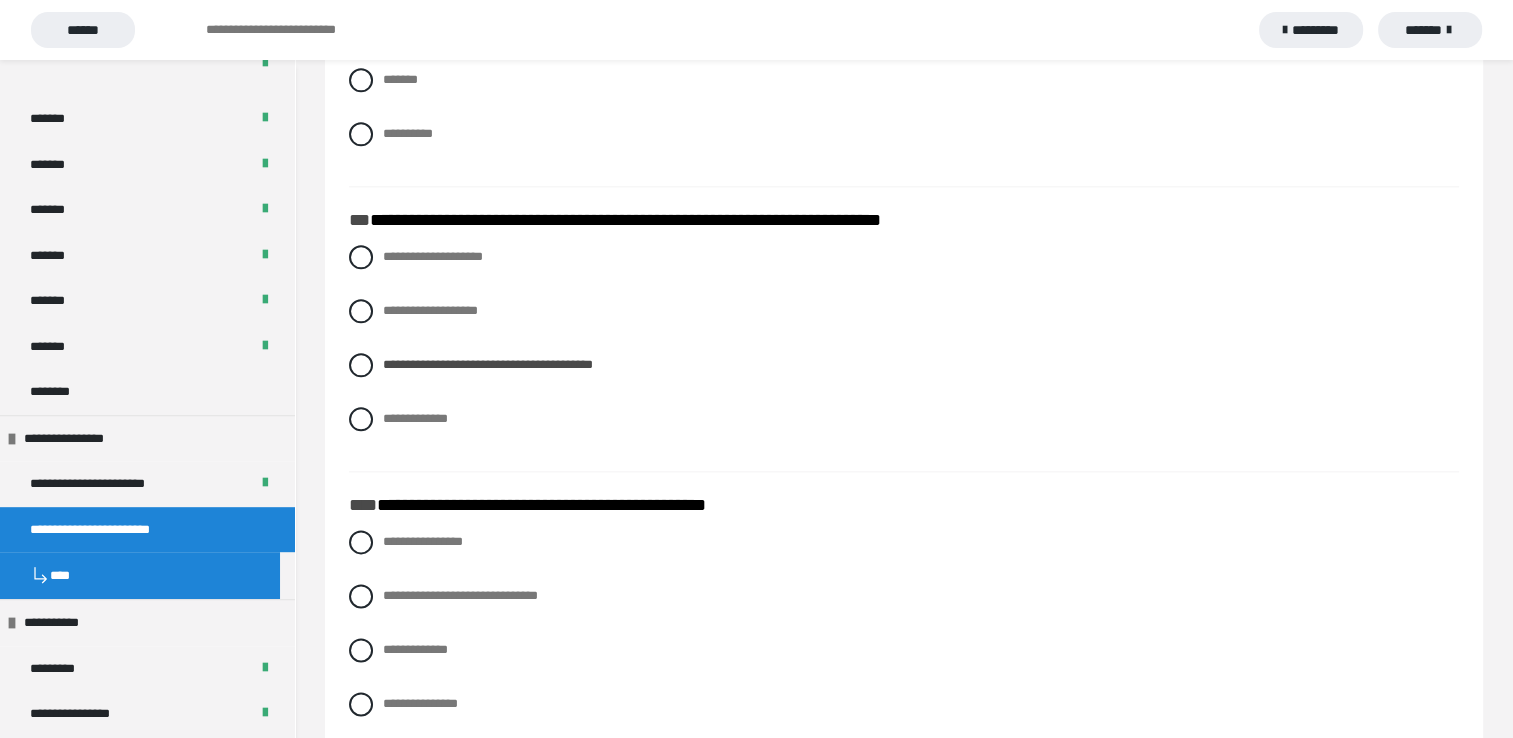 scroll, scrollTop: 2374, scrollLeft: 0, axis: vertical 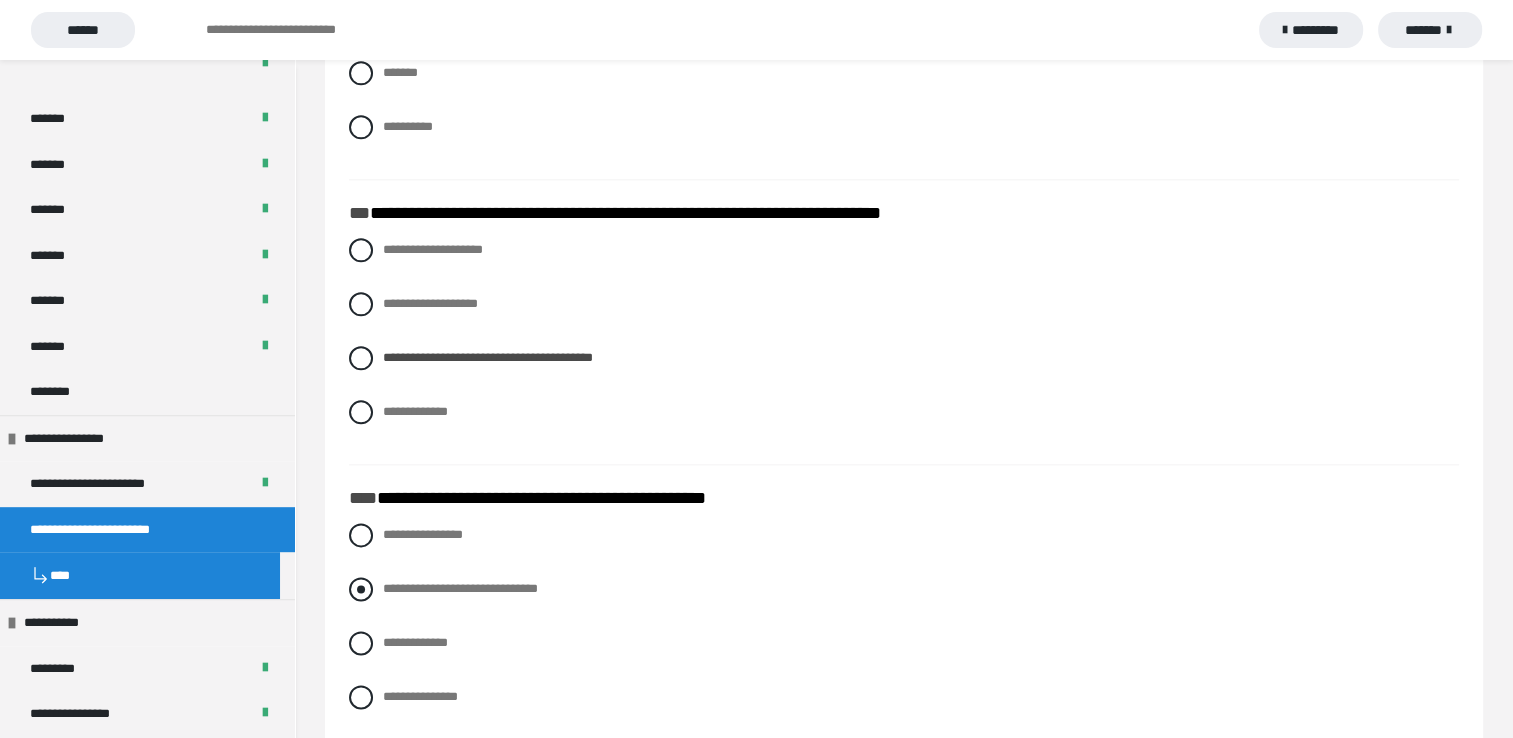 click at bounding box center (361, 589) 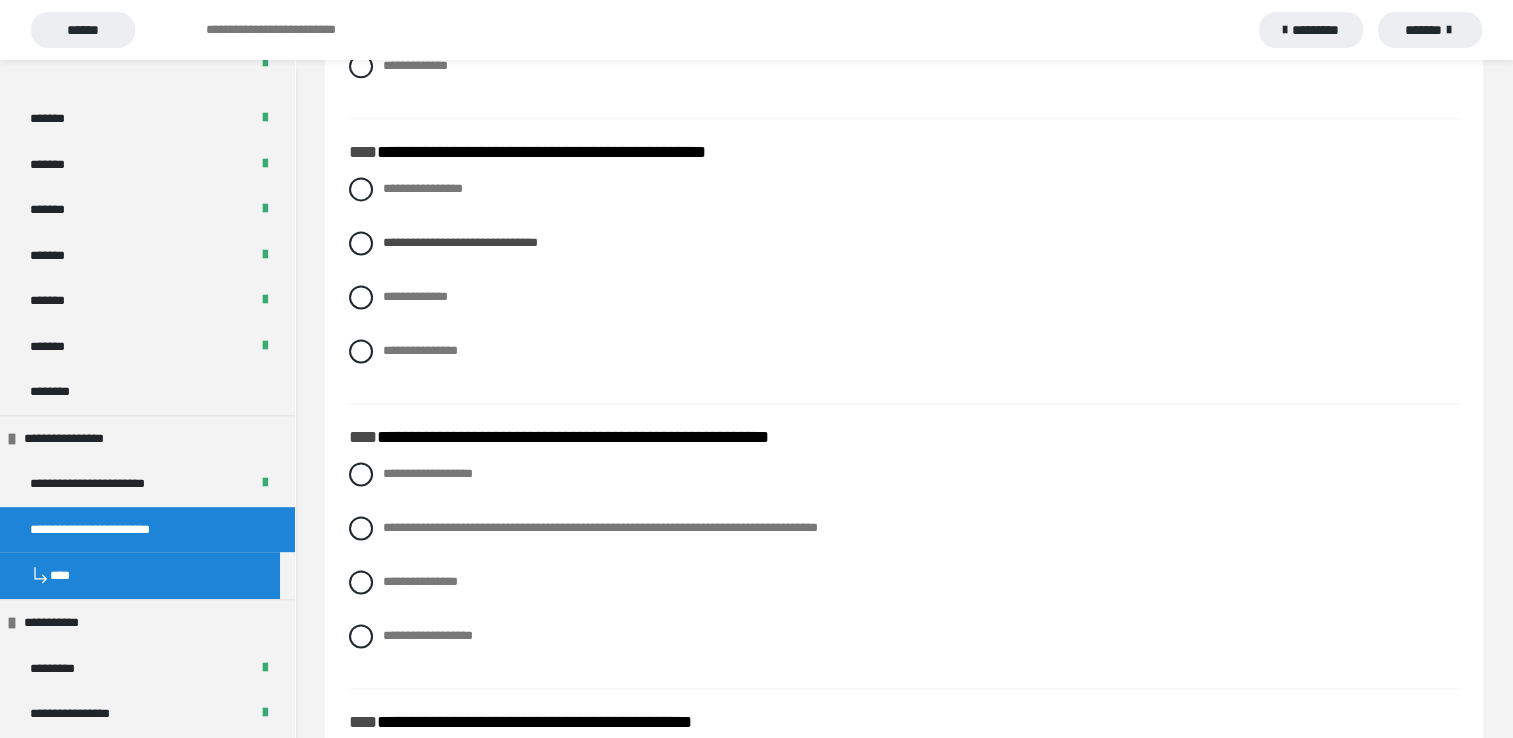 scroll, scrollTop: 2734, scrollLeft: 0, axis: vertical 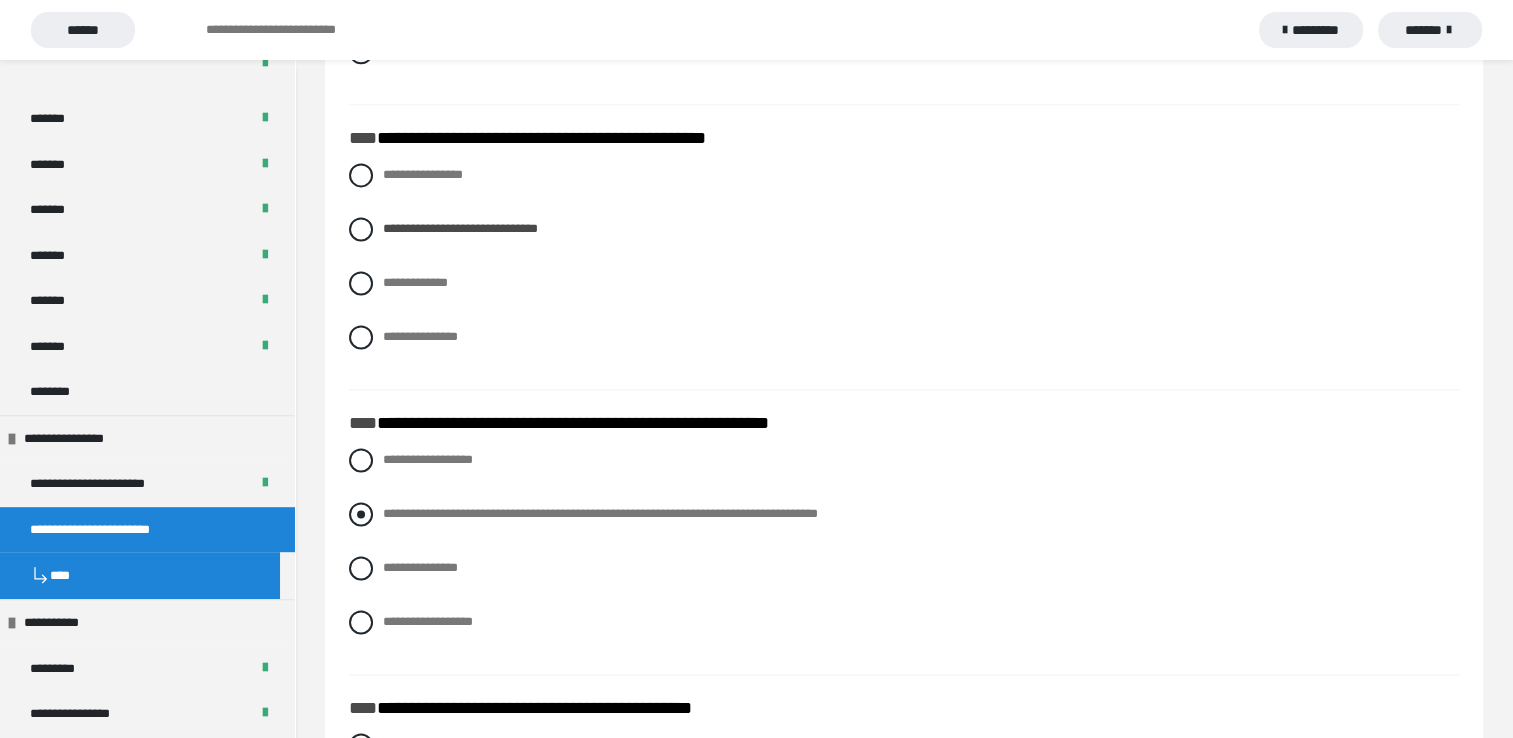 click on "**********" at bounding box center (904, 514) 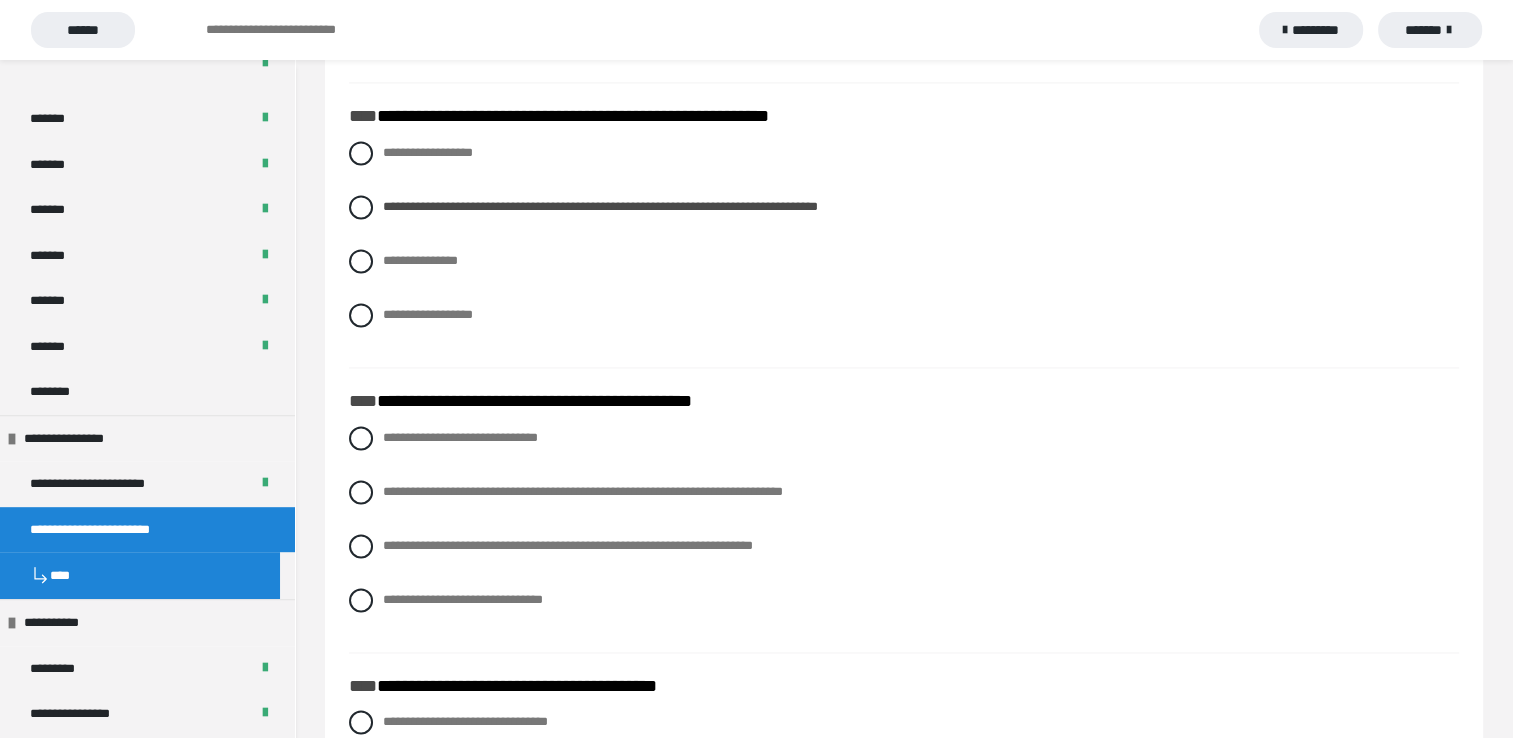 scroll, scrollTop: 3049, scrollLeft: 0, axis: vertical 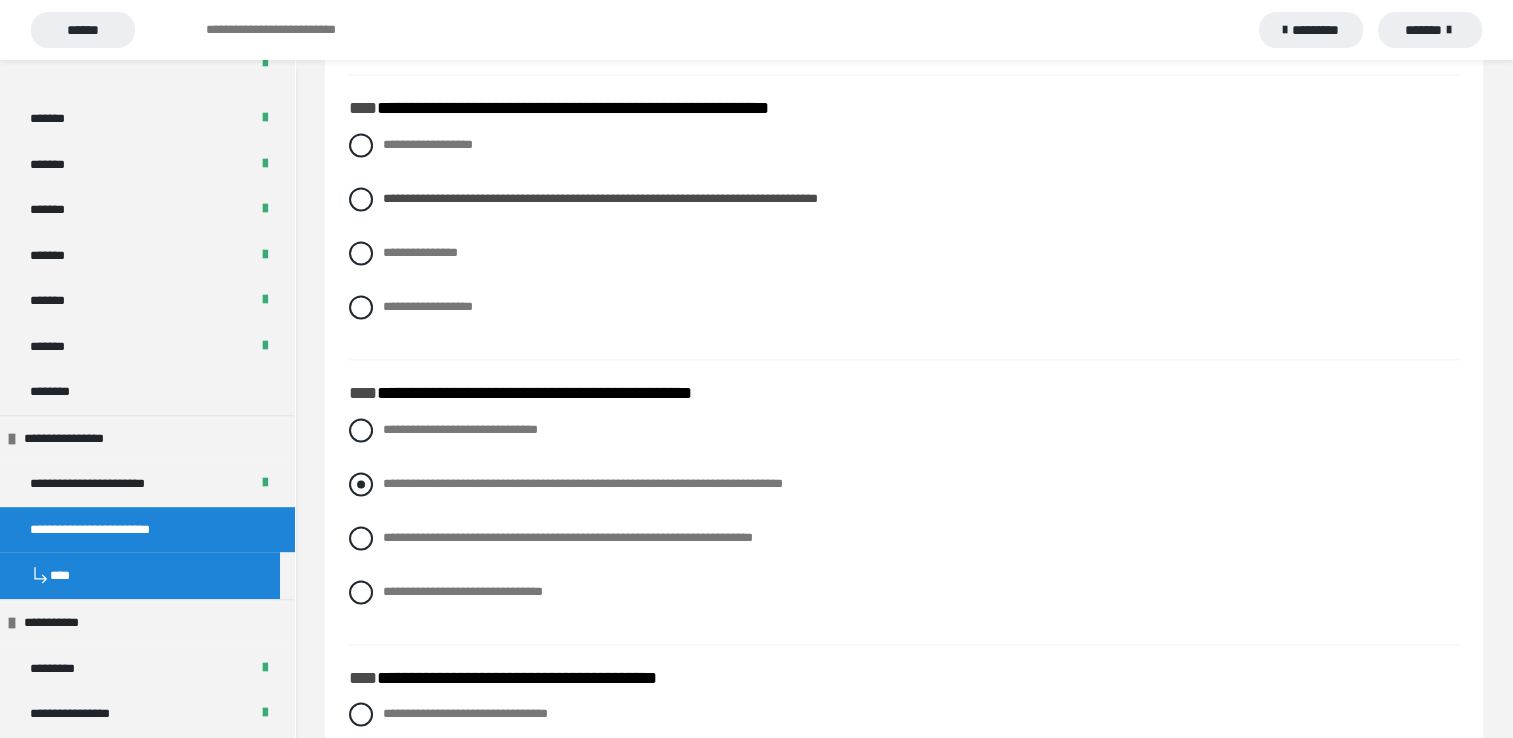 click at bounding box center [361, 484] 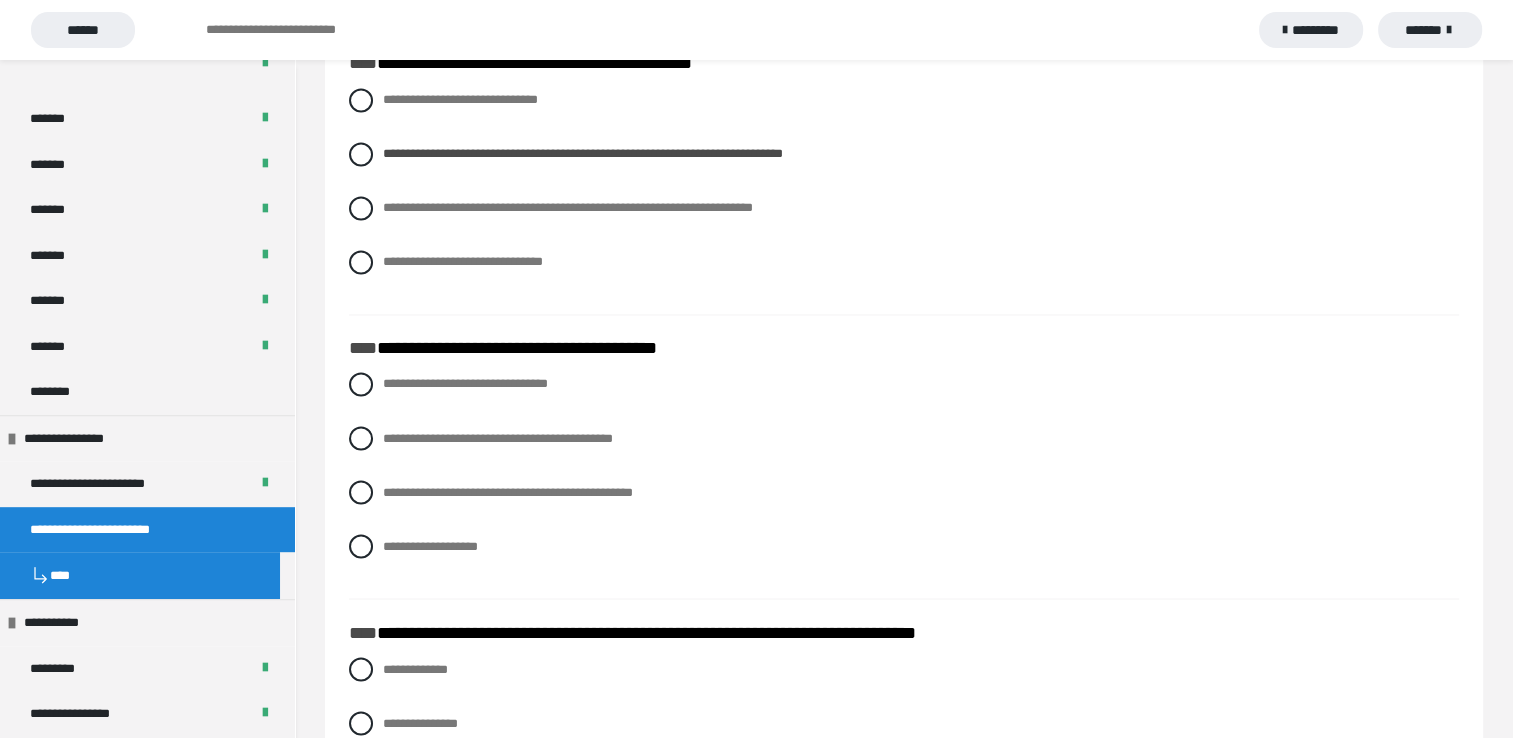 scroll, scrollTop: 3387, scrollLeft: 0, axis: vertical 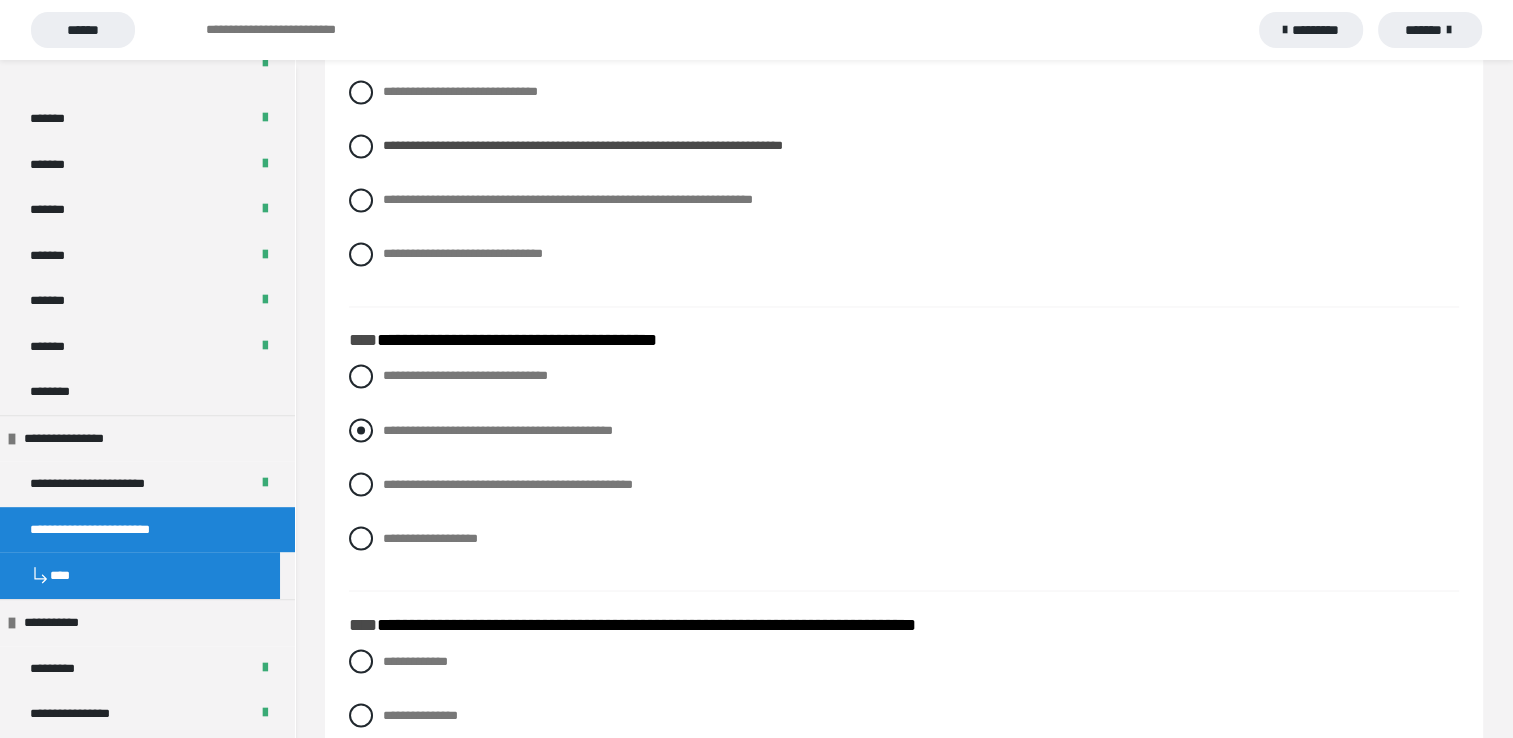 click at bounding box center (361, 430) 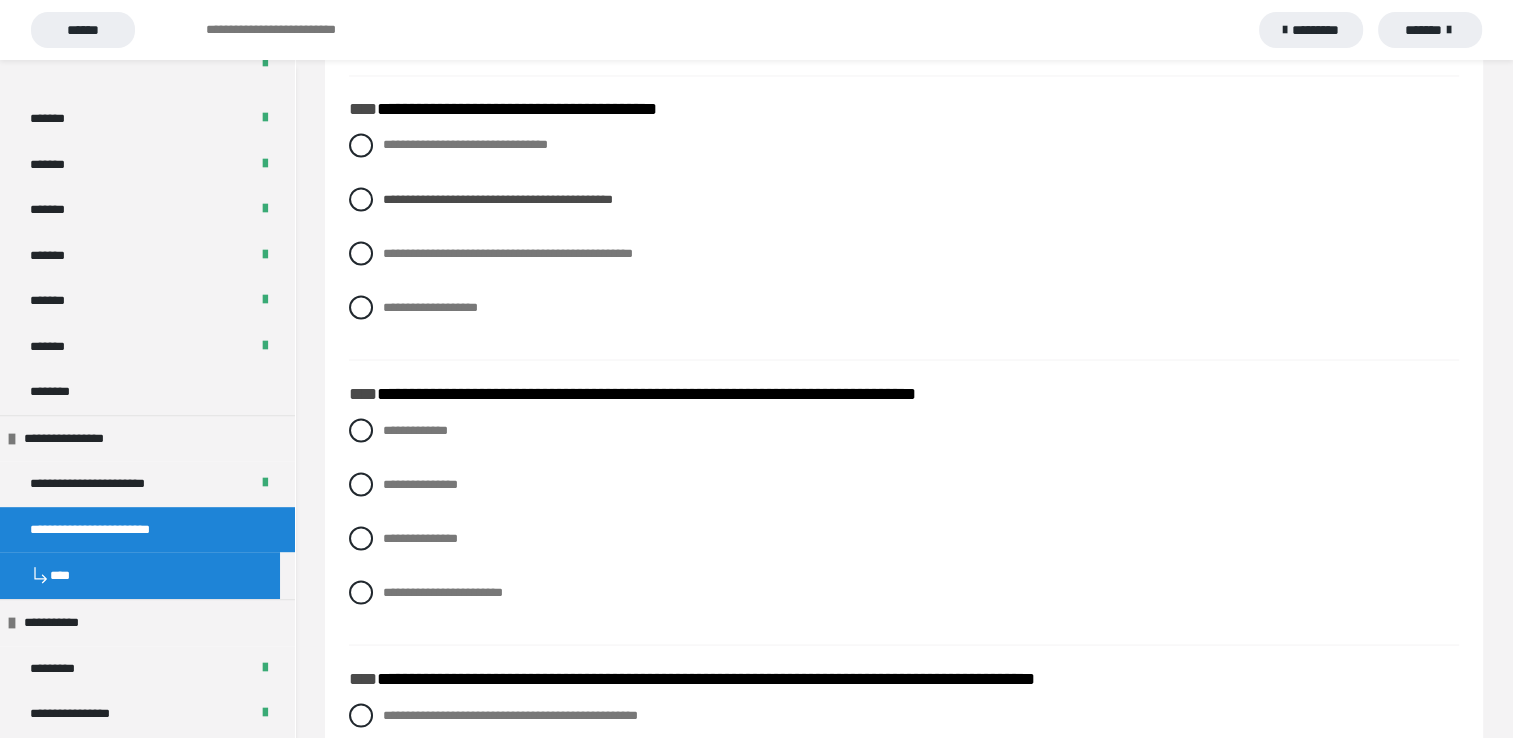 scroll, scrollTop: 3648, scrollLeft: 0, axis: vertical 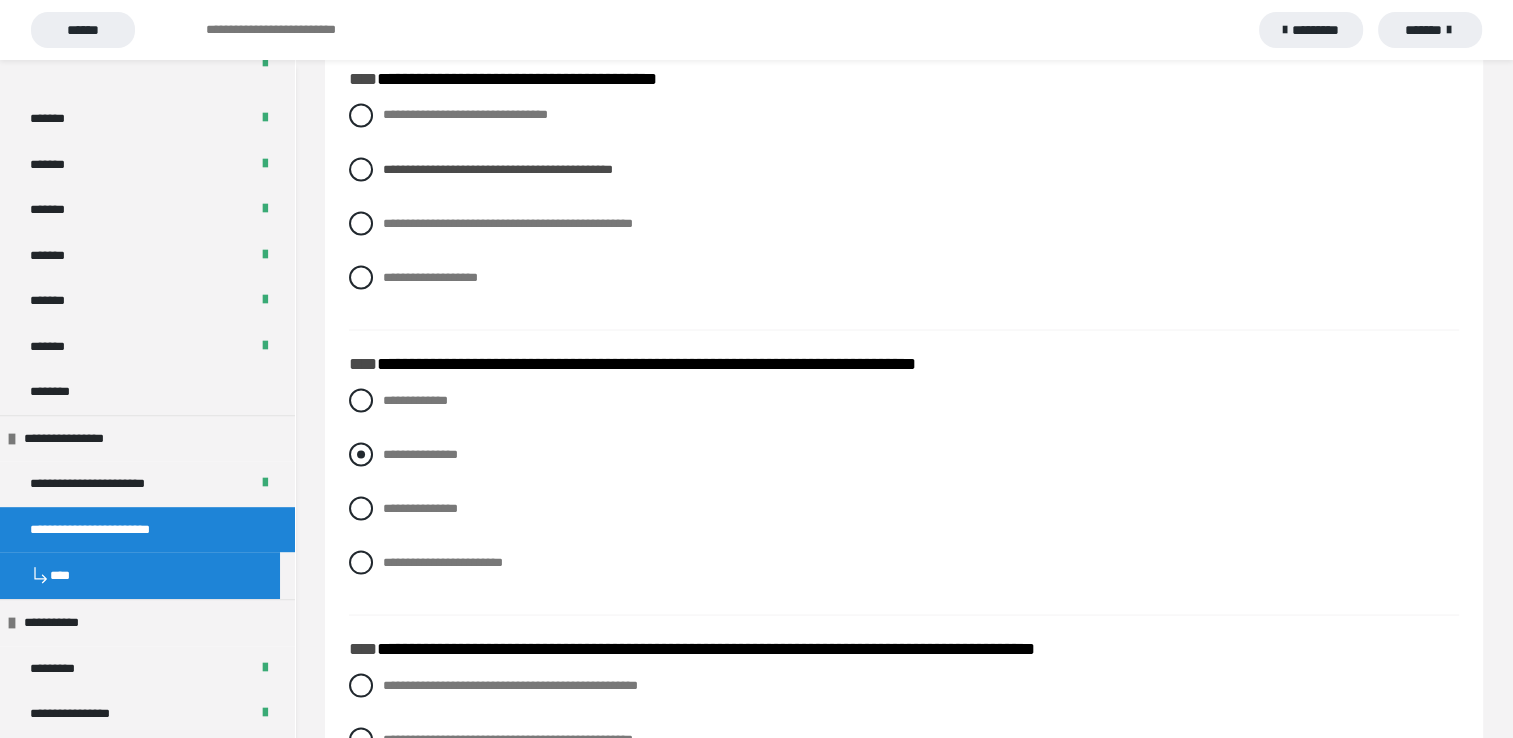 click at bounding box center [361, 454] 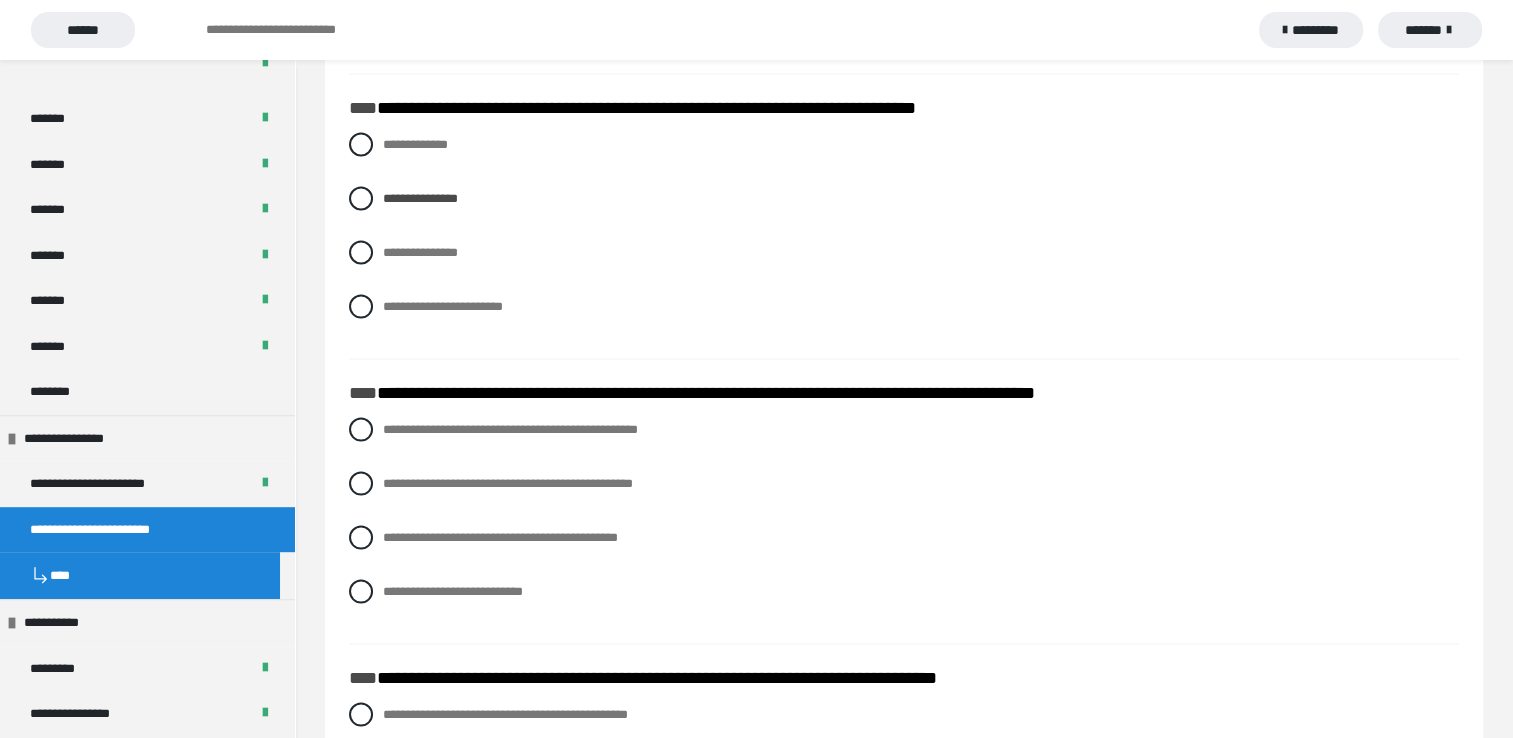 scroll, scrollTop: 3918, scrollLeft: 0, axis: vertical 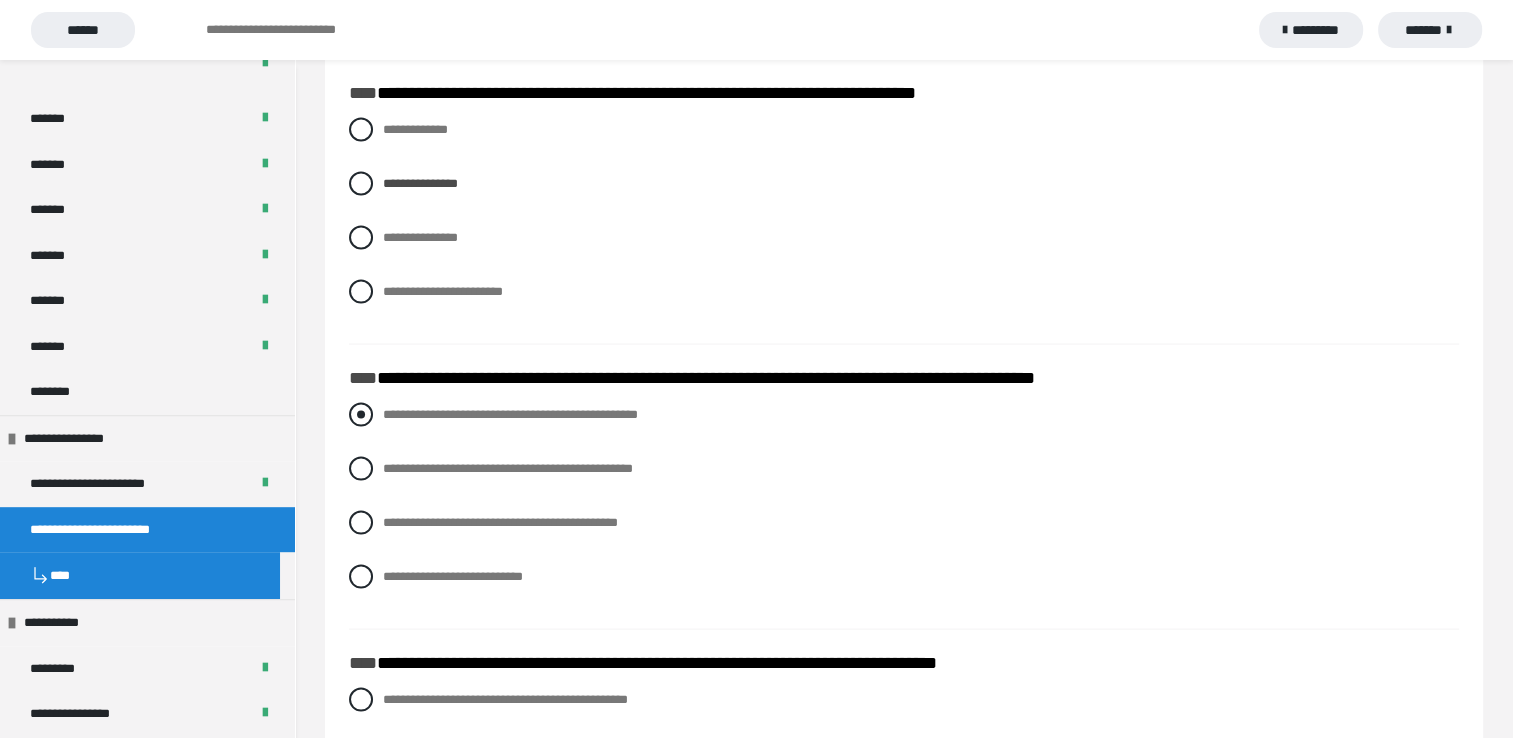 click at bounding box center [361, 415] 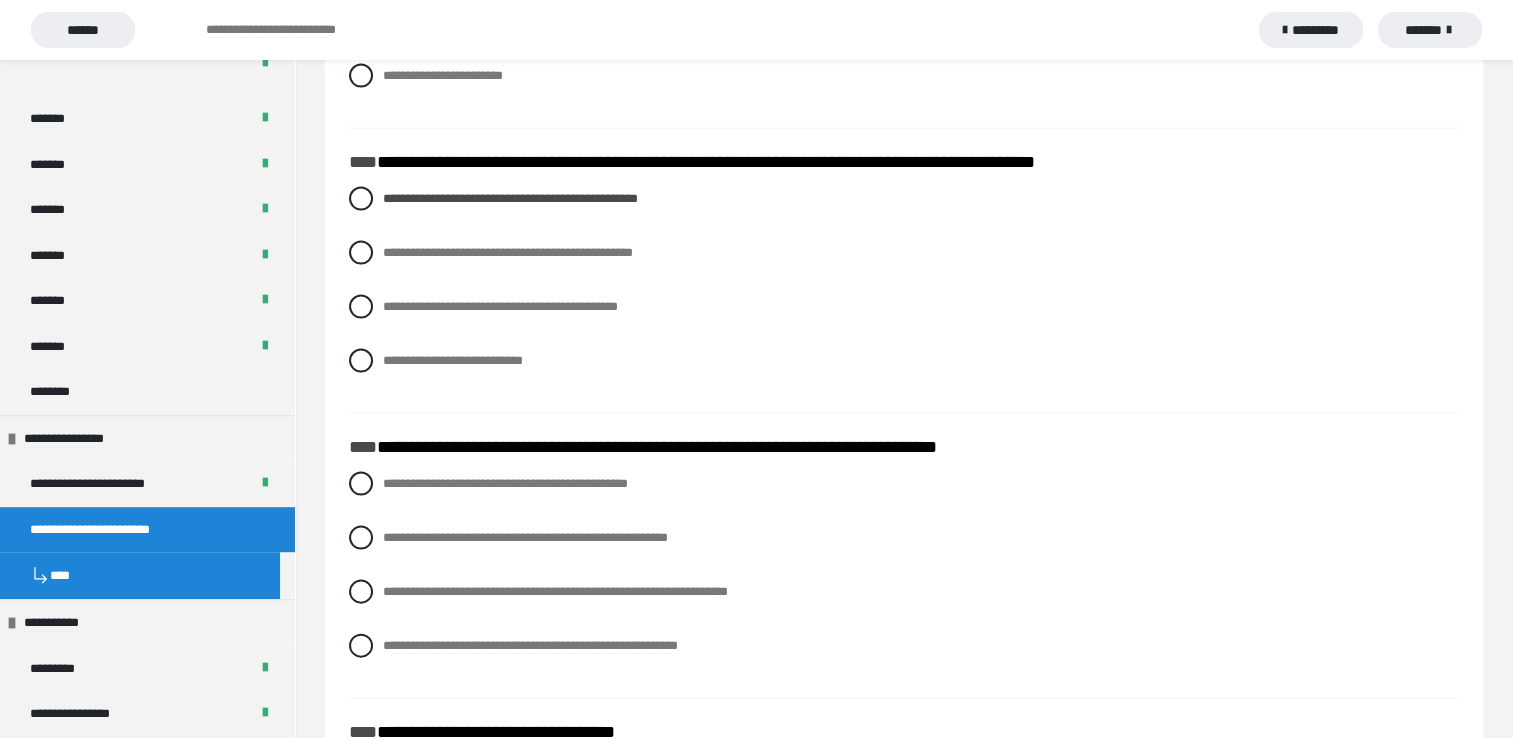 scroll, scrollTop: 4188, scrollLeft: 0, axis: vertical 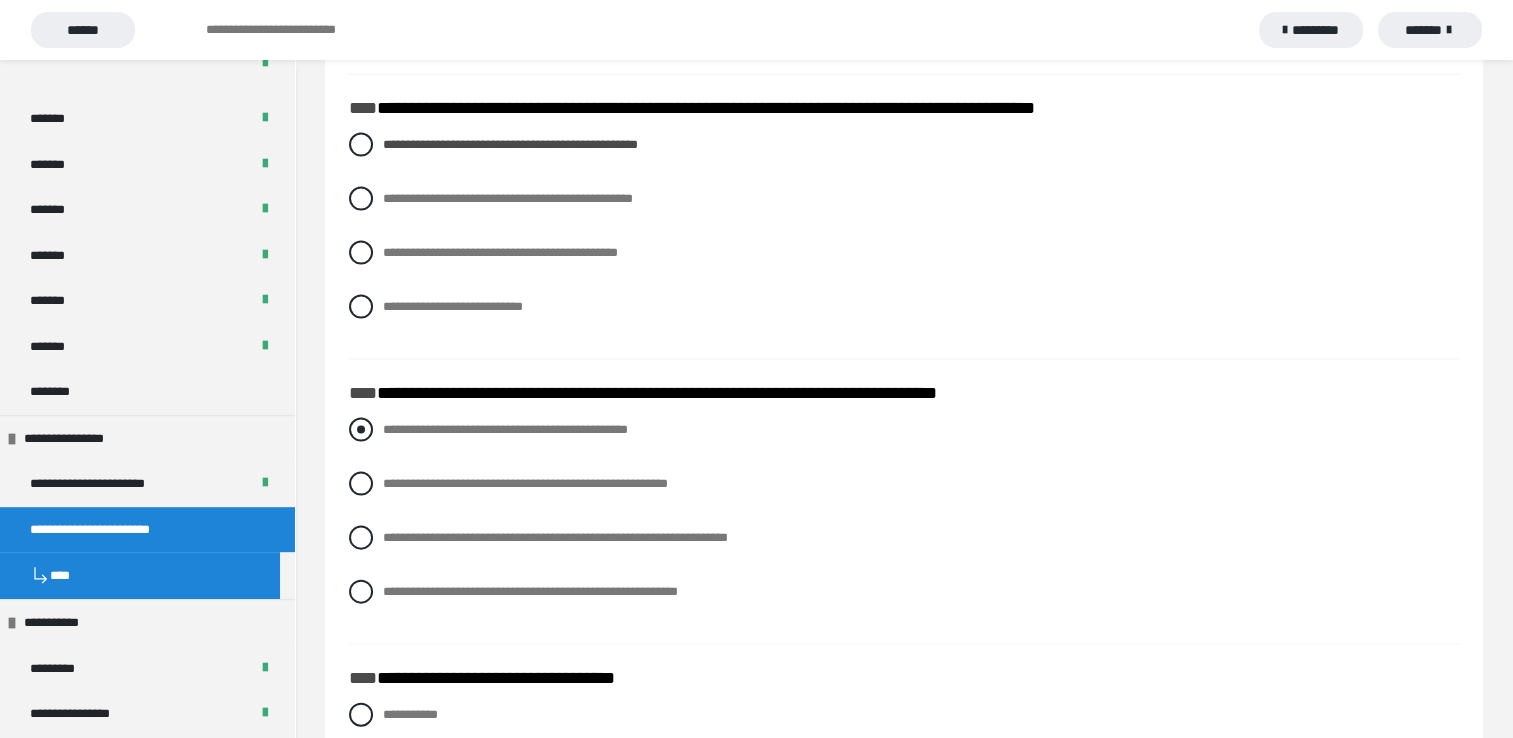 click at bounding box center [361, 430] 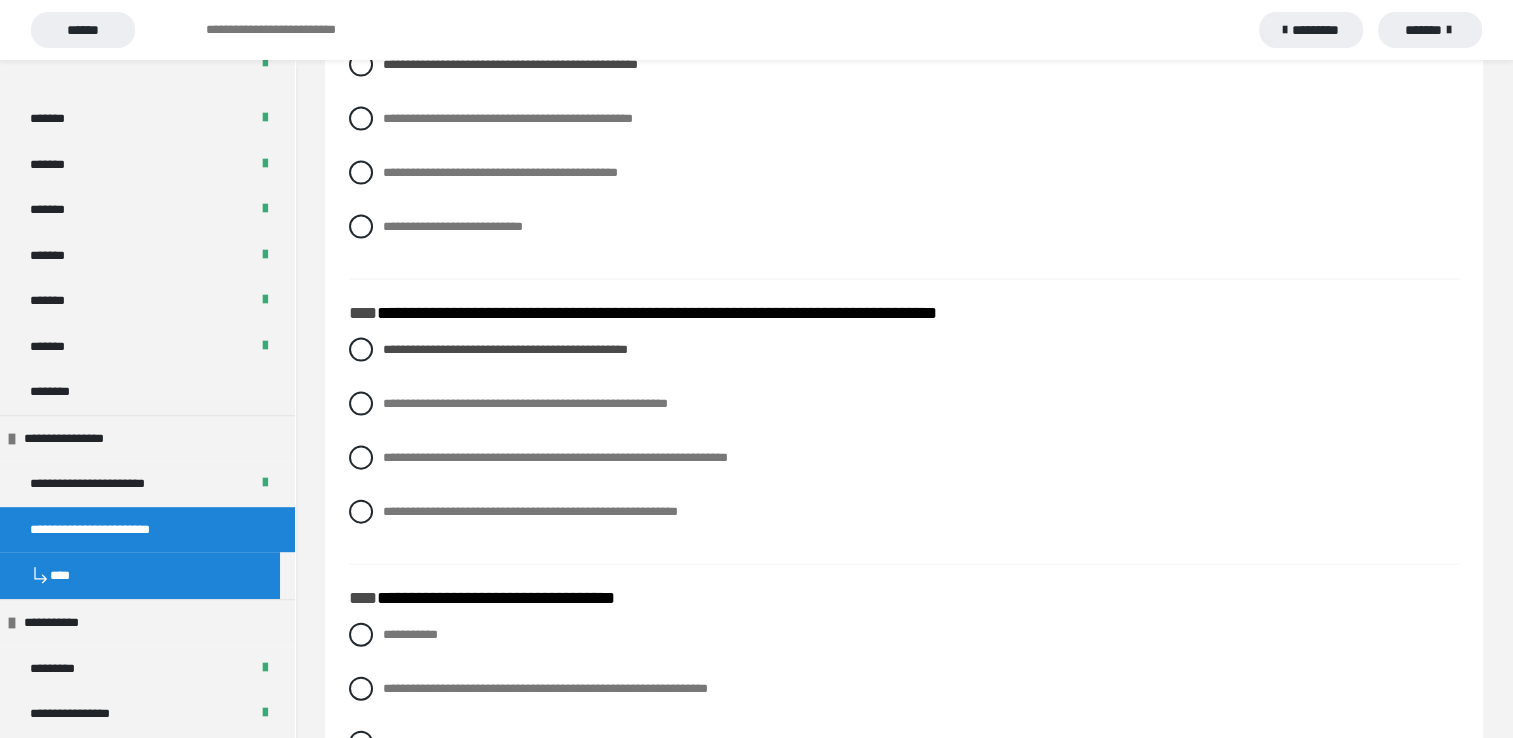 scroll, scrollTop: 4308, scrollLeft: 0, axis: vertical 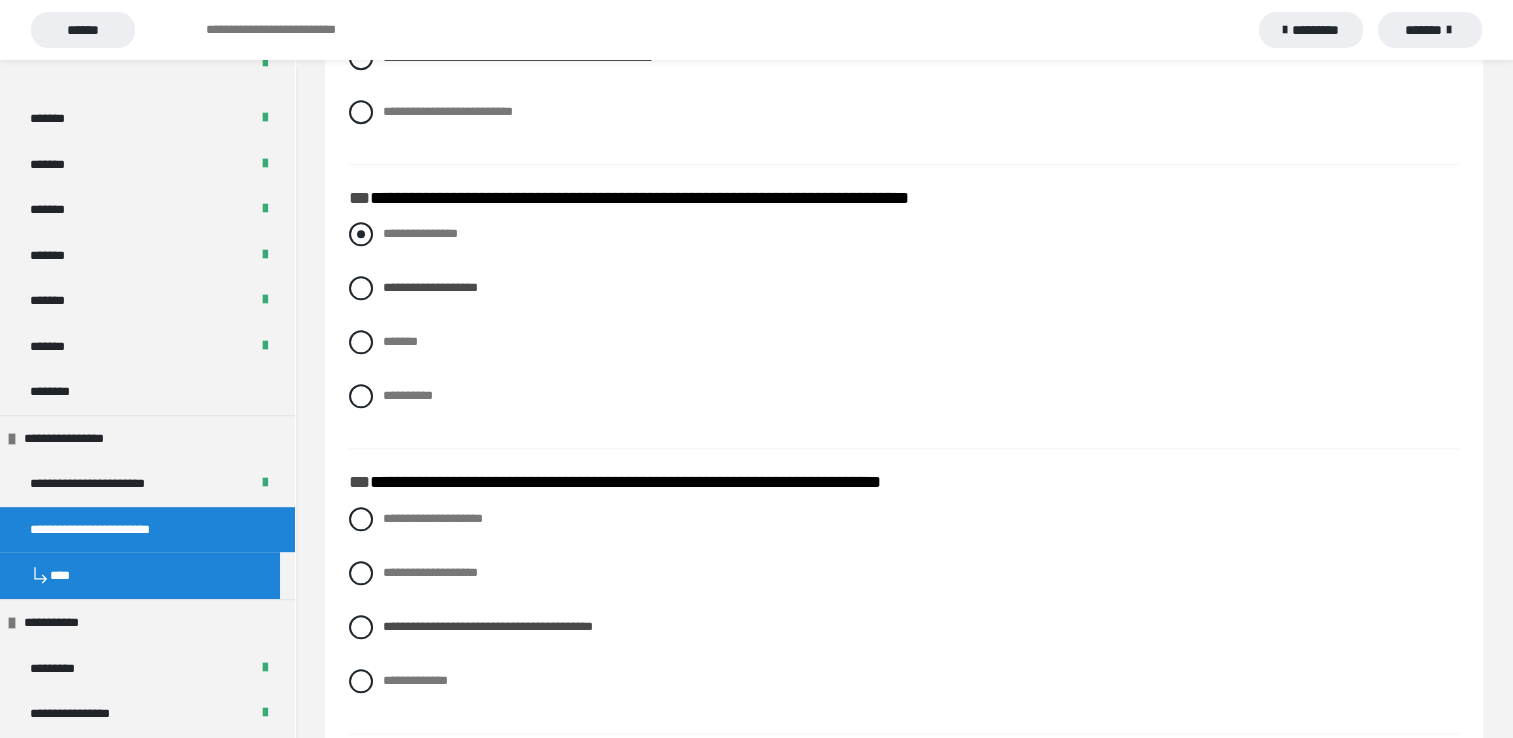 click at bounding box center (361, 234) 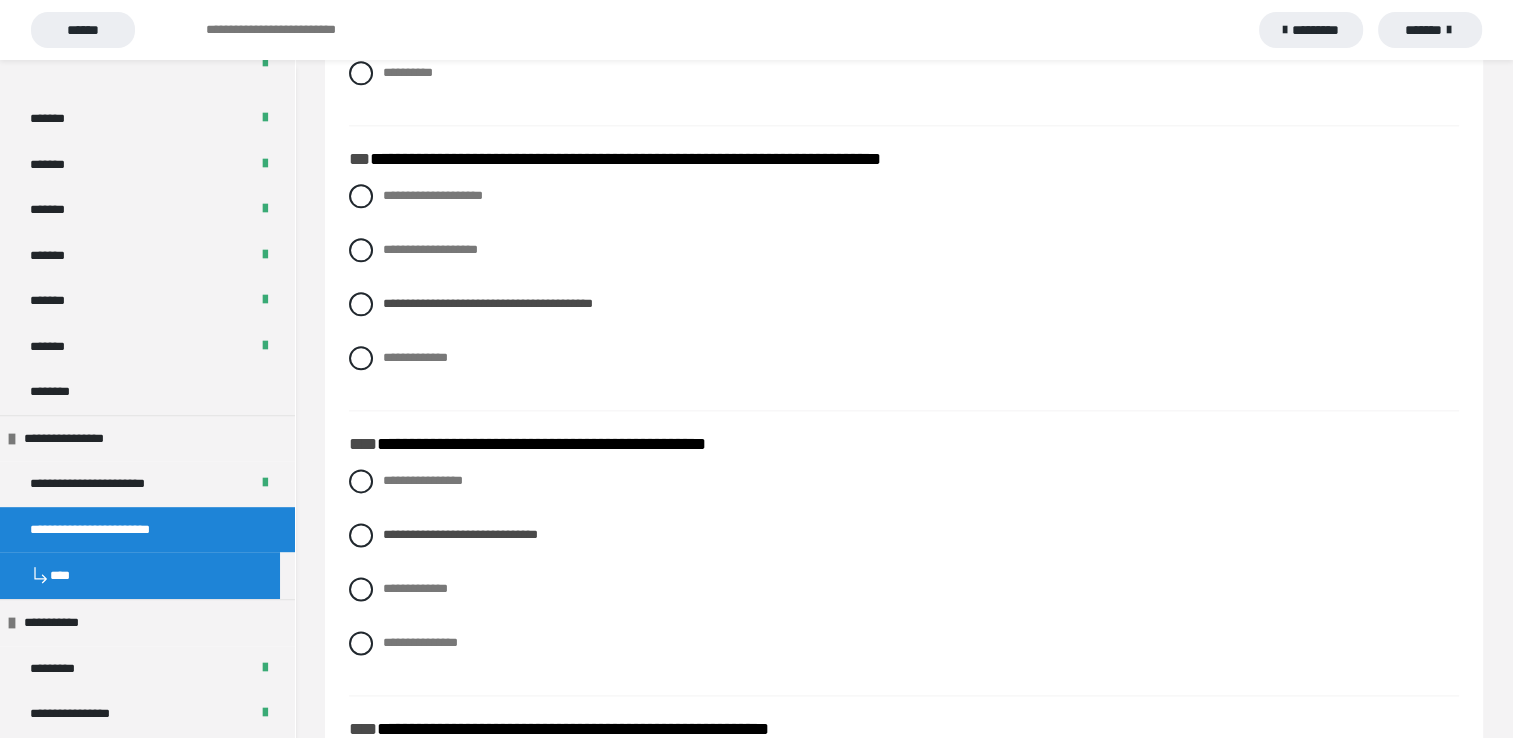 scroll, scrollTop: 2526, scrollLeft: 0, axis: vertical 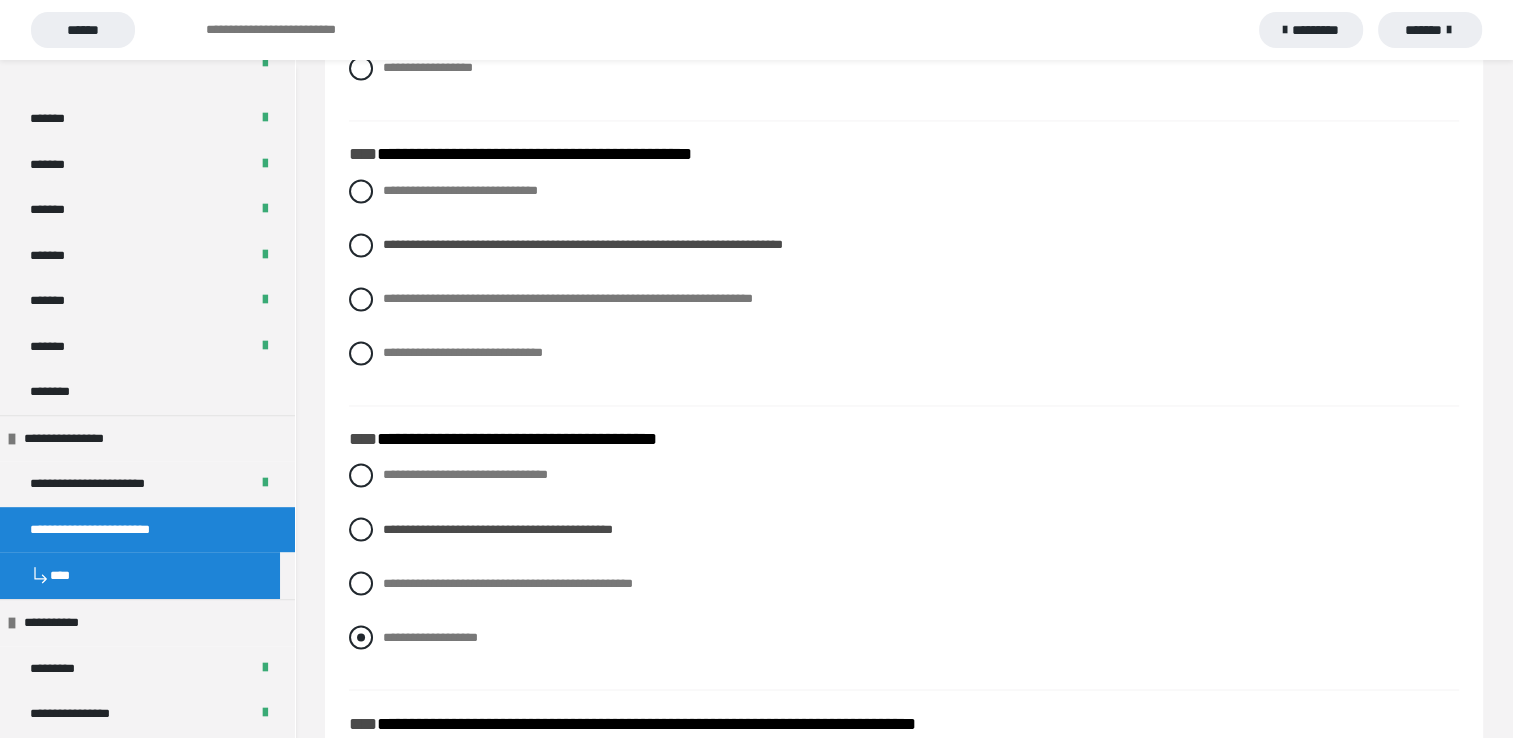 click at bounding box center (361, 637) 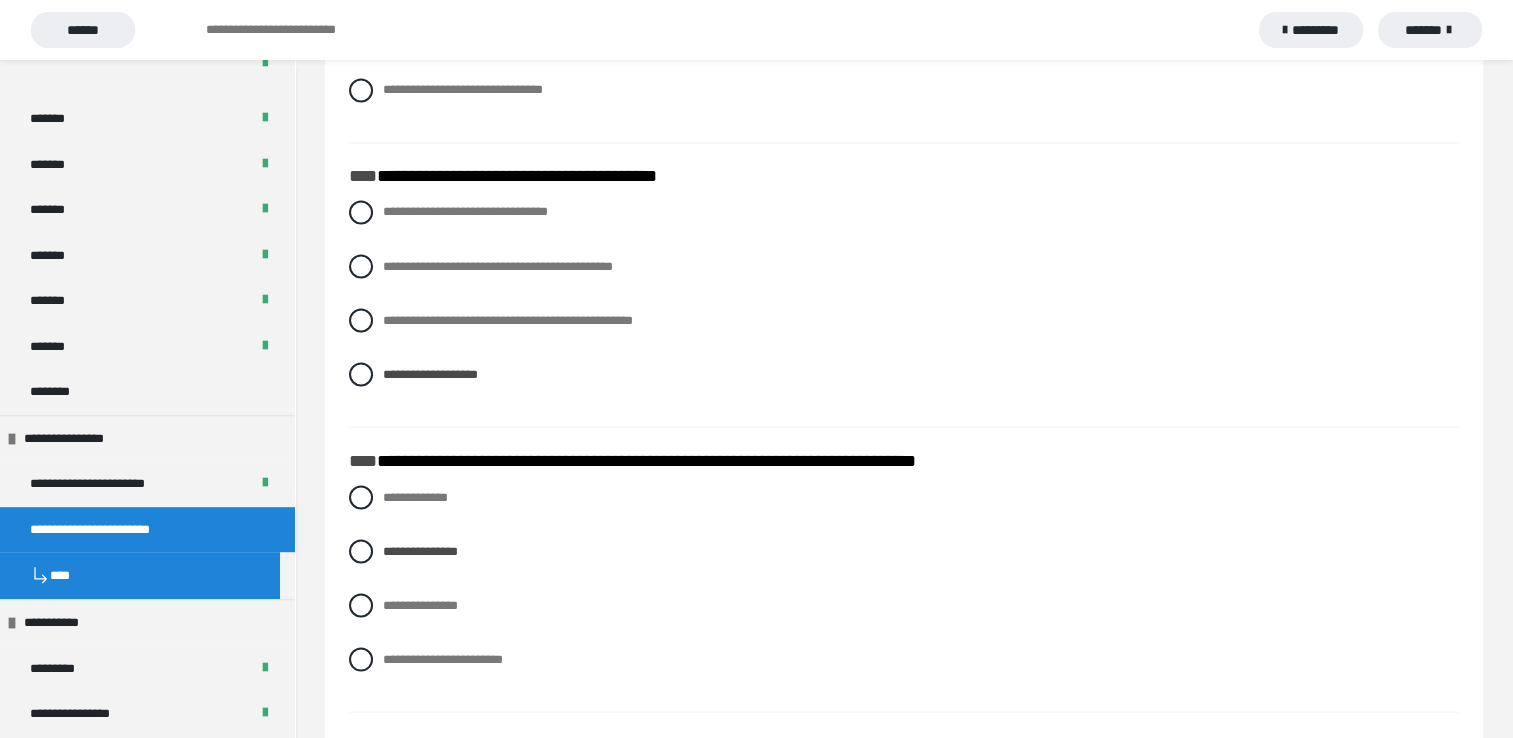 scroll, scrollTop: 3627, scrollLeft: 0, axis: vertical 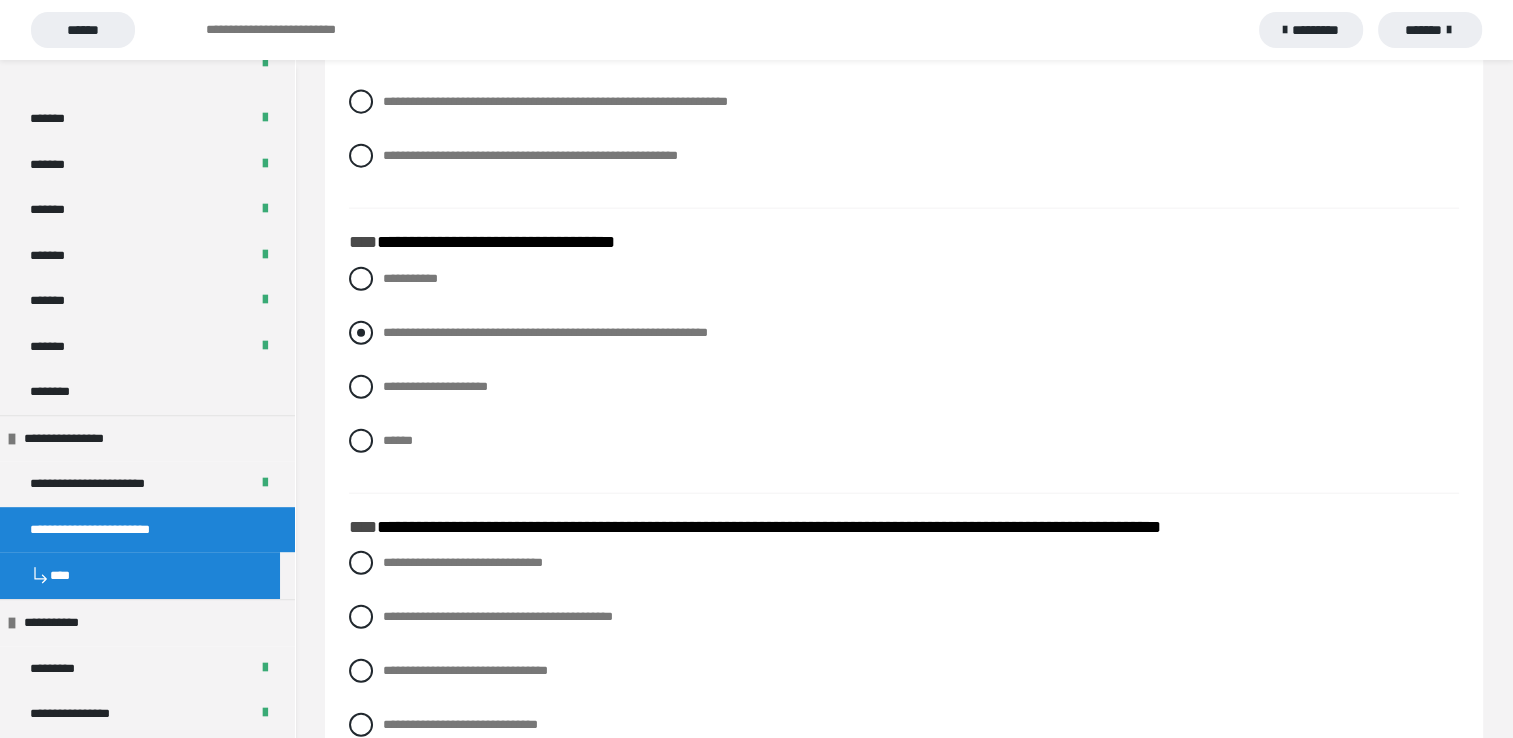 click at bounding box center (361, 333) 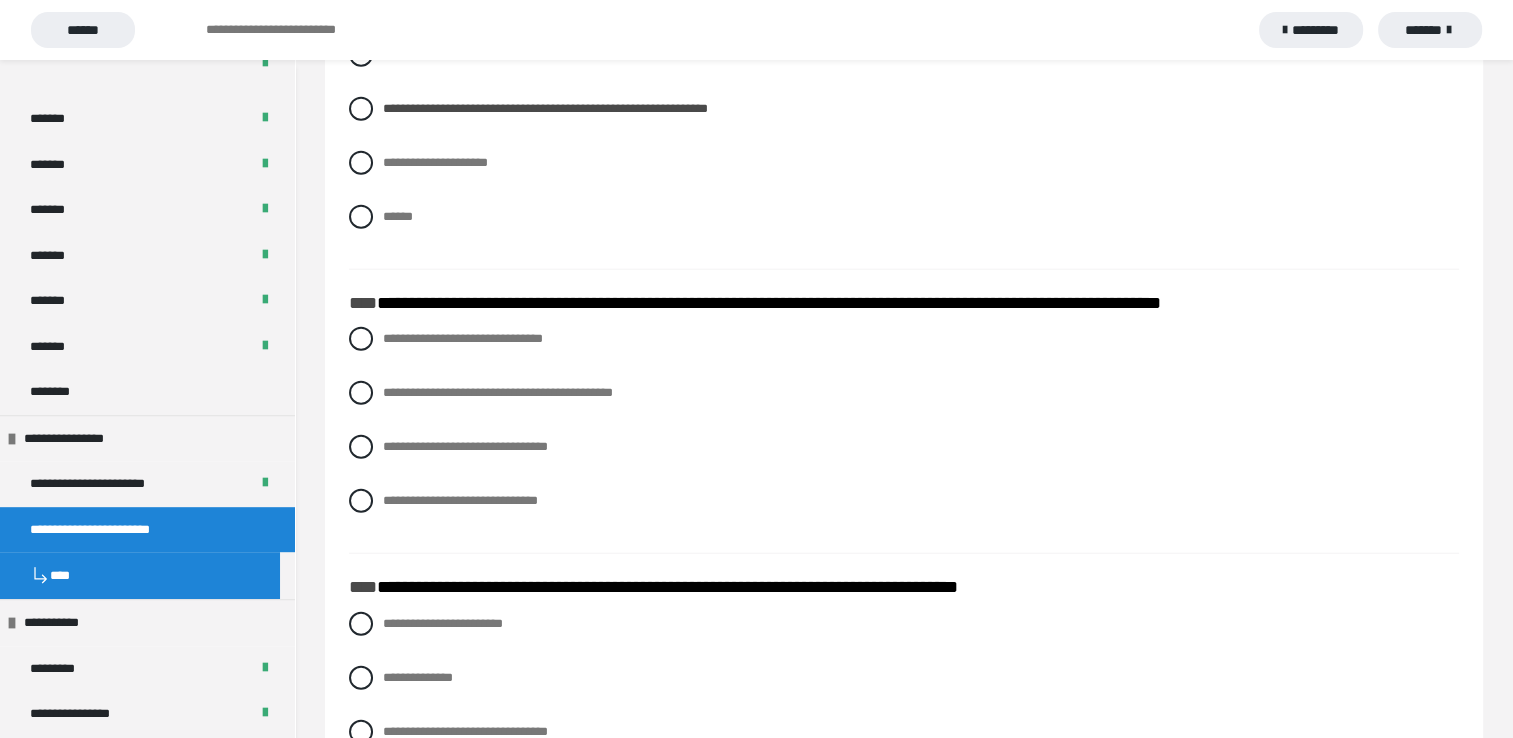 scroll, scrollTop: 4863, scrollLeft: 0, axis: vertical 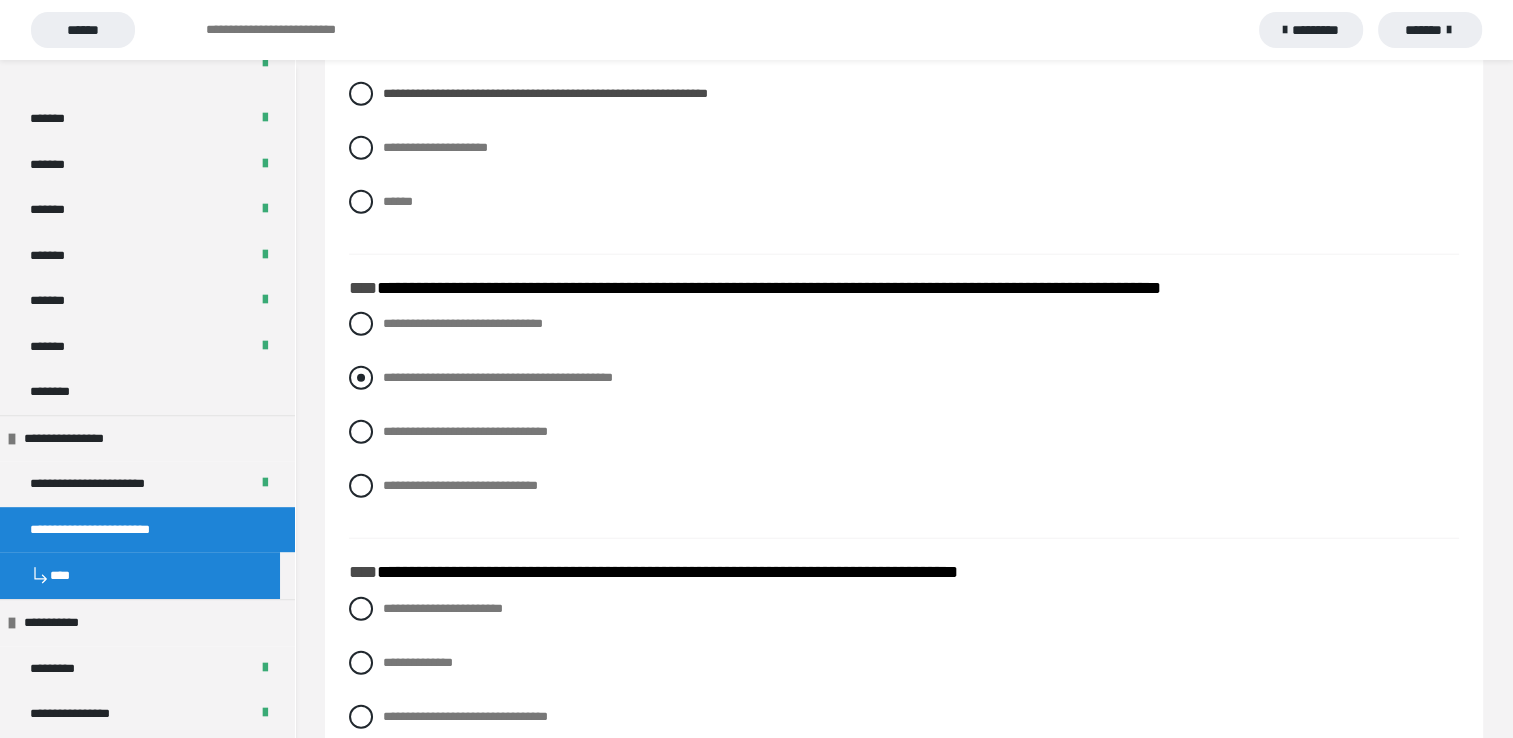click on "**********" at bounding box center [904, 378] 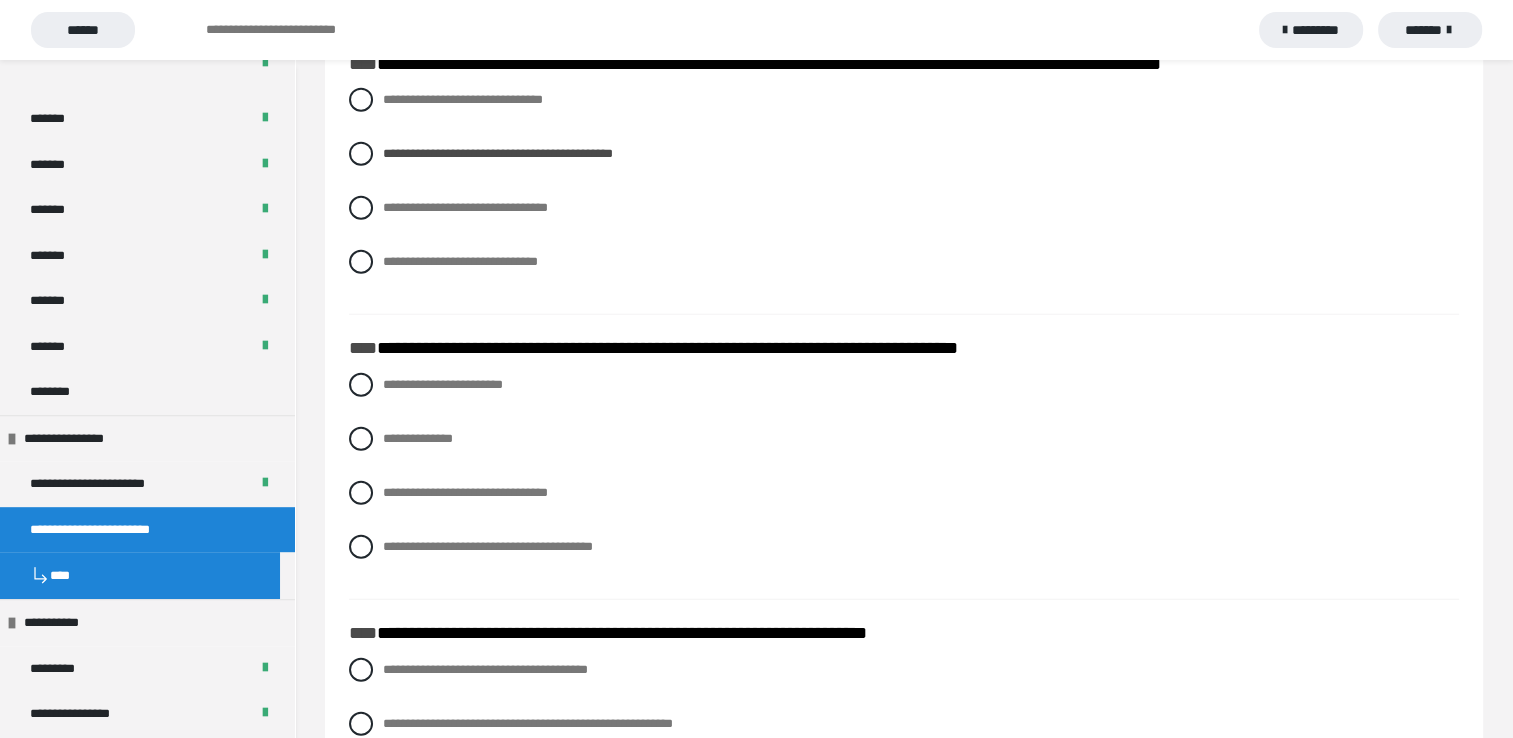 scroll, scrollTop: 5095, scrollLeft: 0, axis: vertical 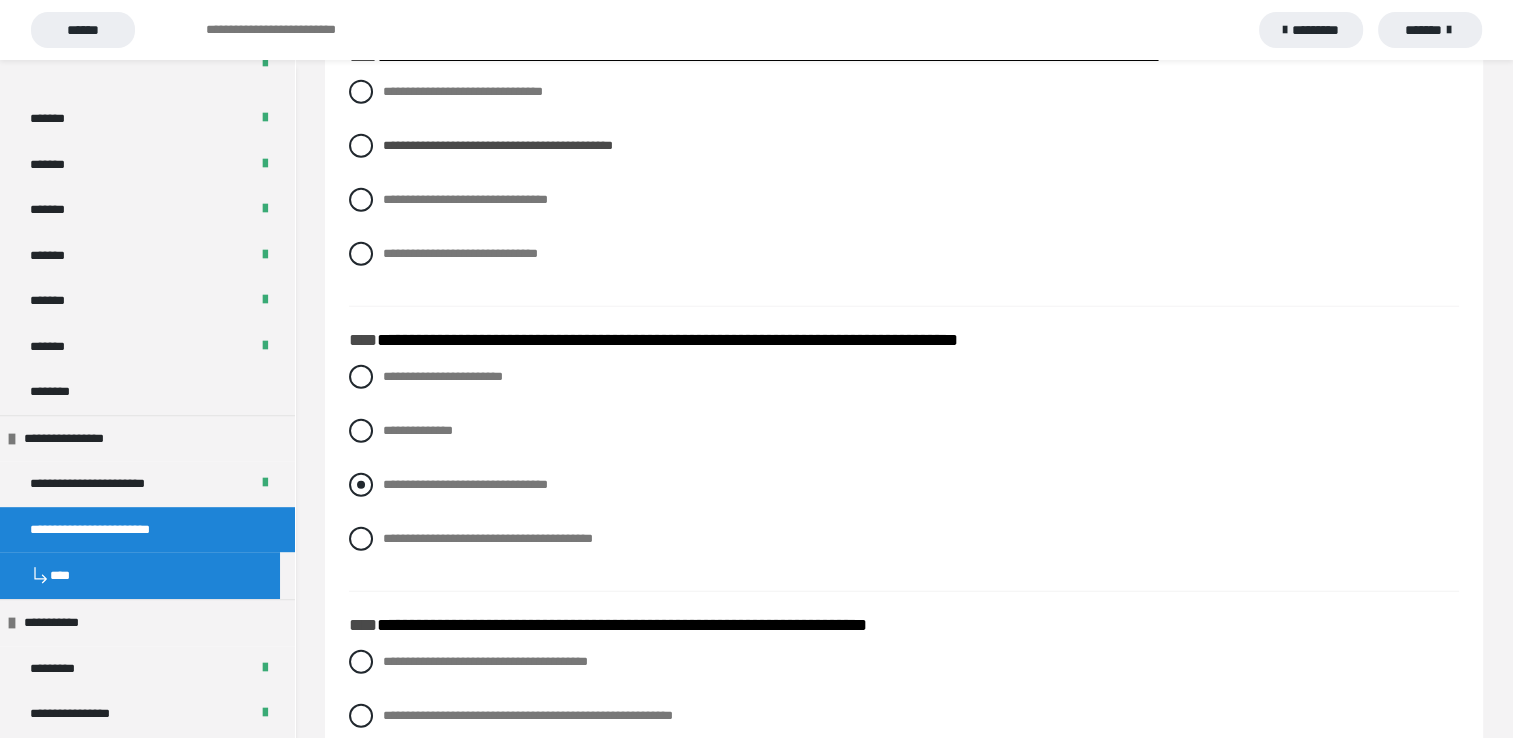 click at bounding box center (361, 485) 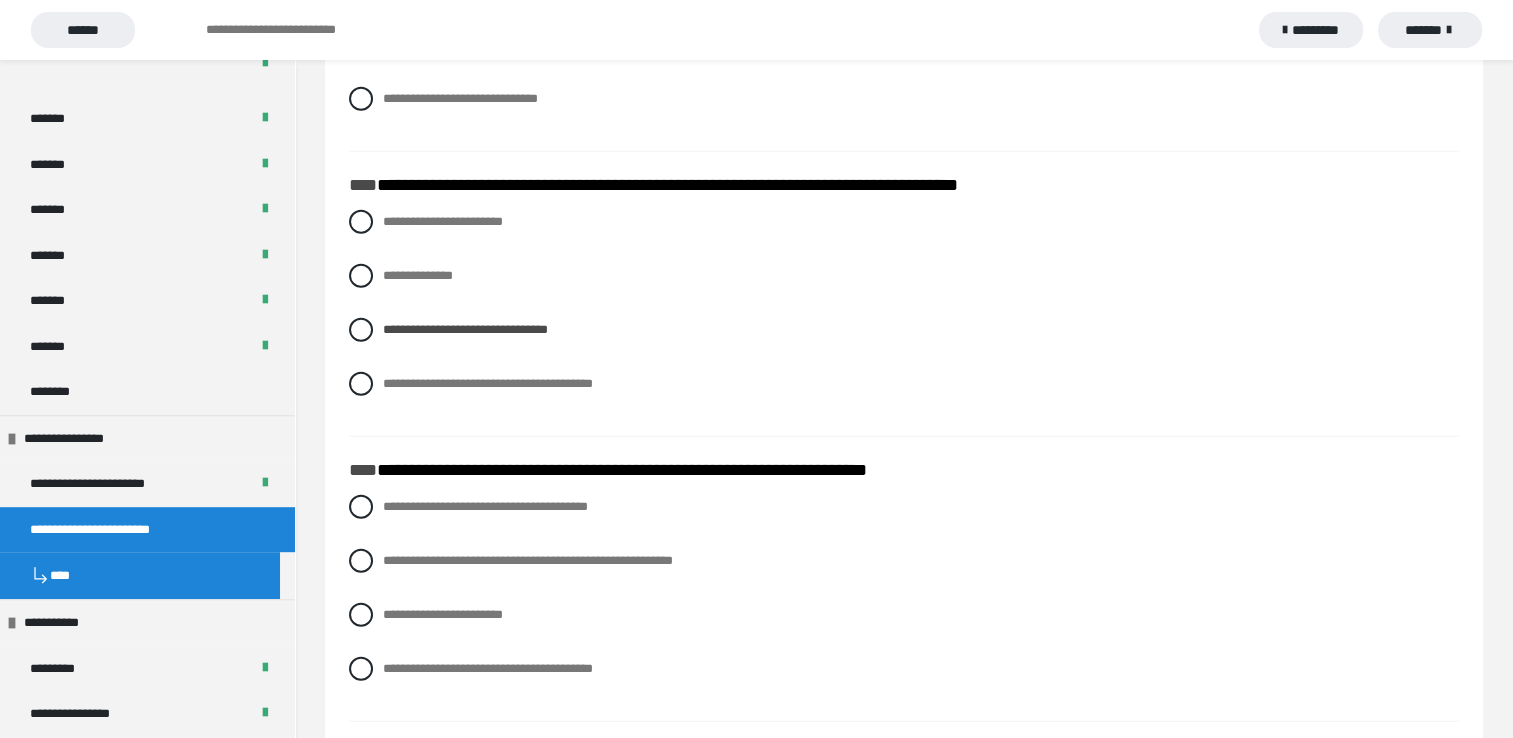 scroll, scrollTop: 5372, scrollLeft: 0, axis: vertical 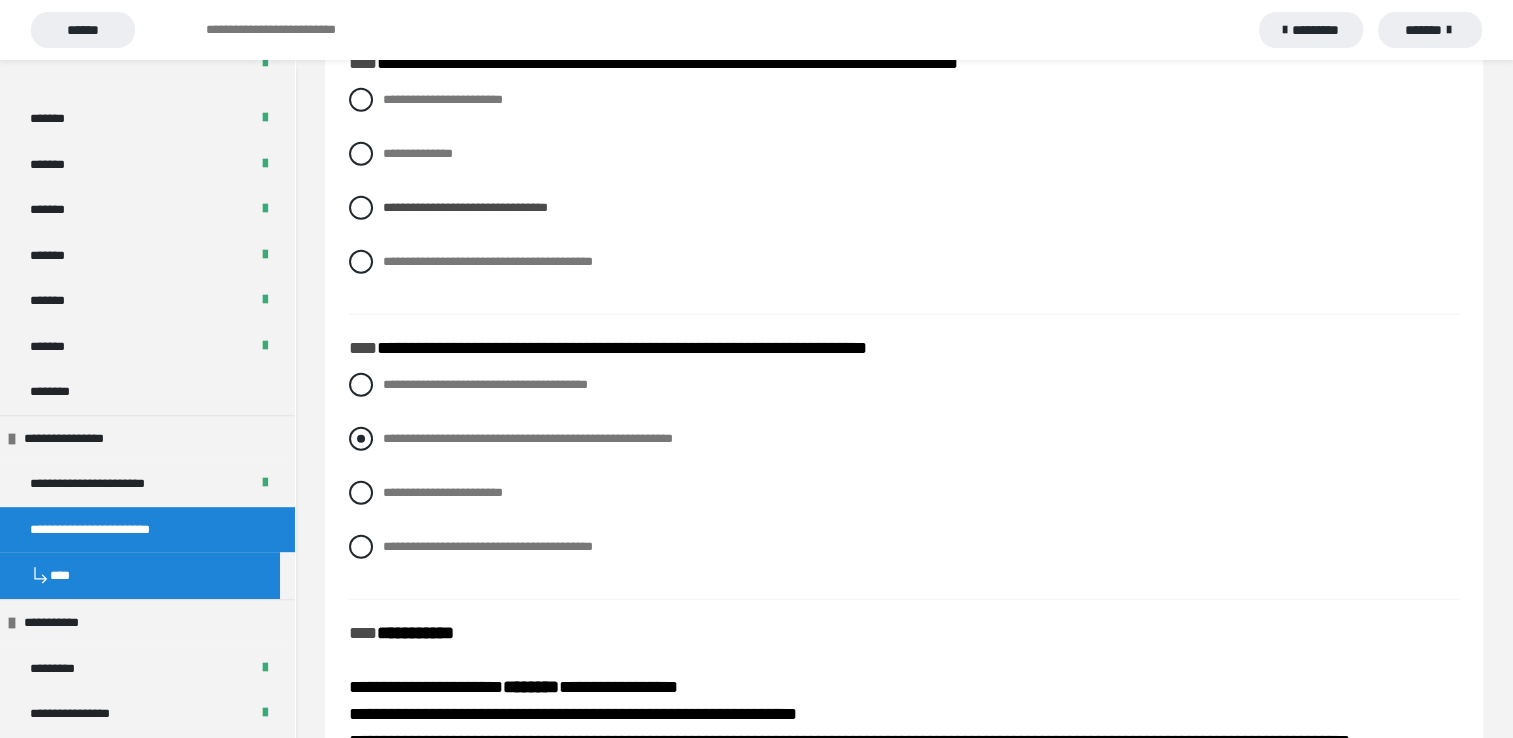click at bounding box center (361, 439) 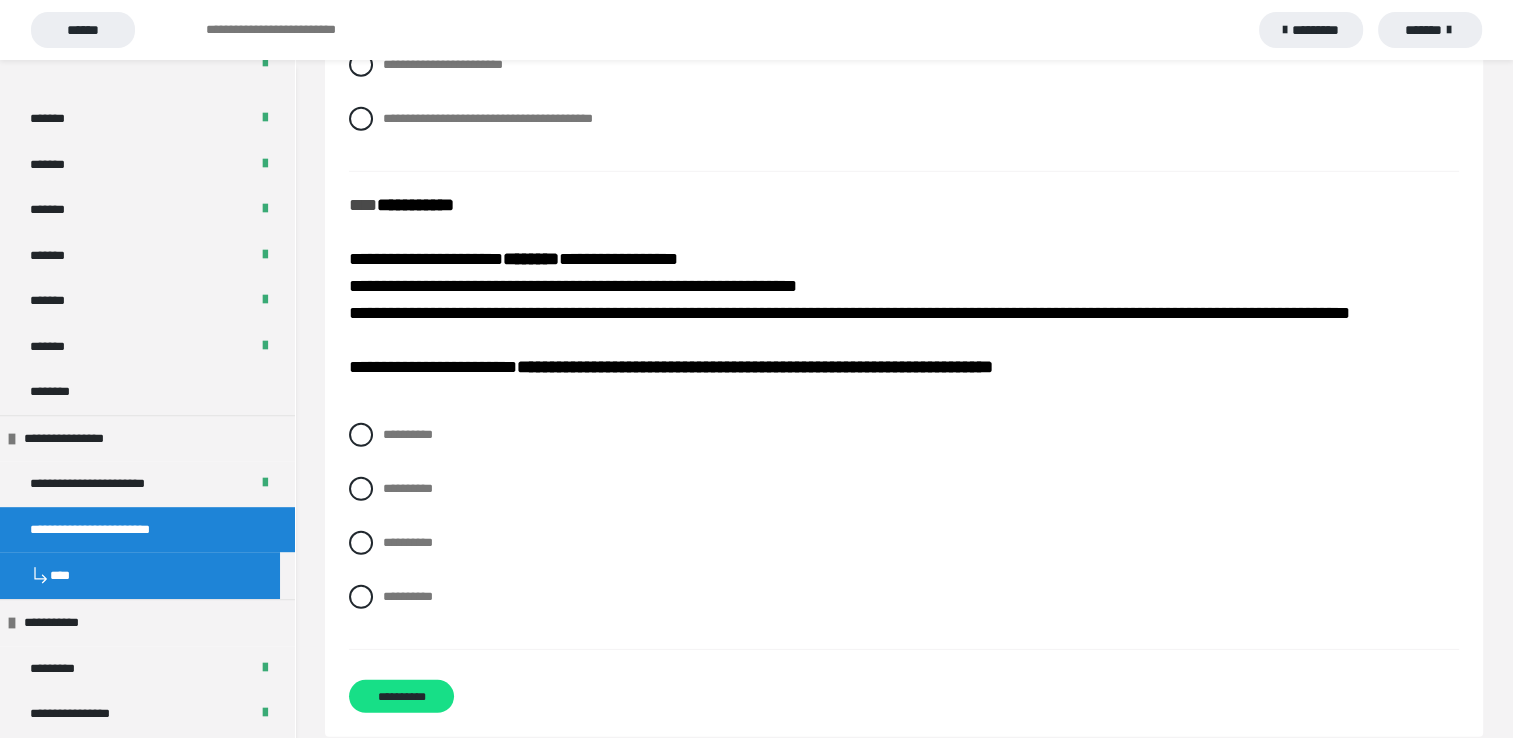scroll, scrollTop: 5827, scrollLeft: 0, axis: vertical 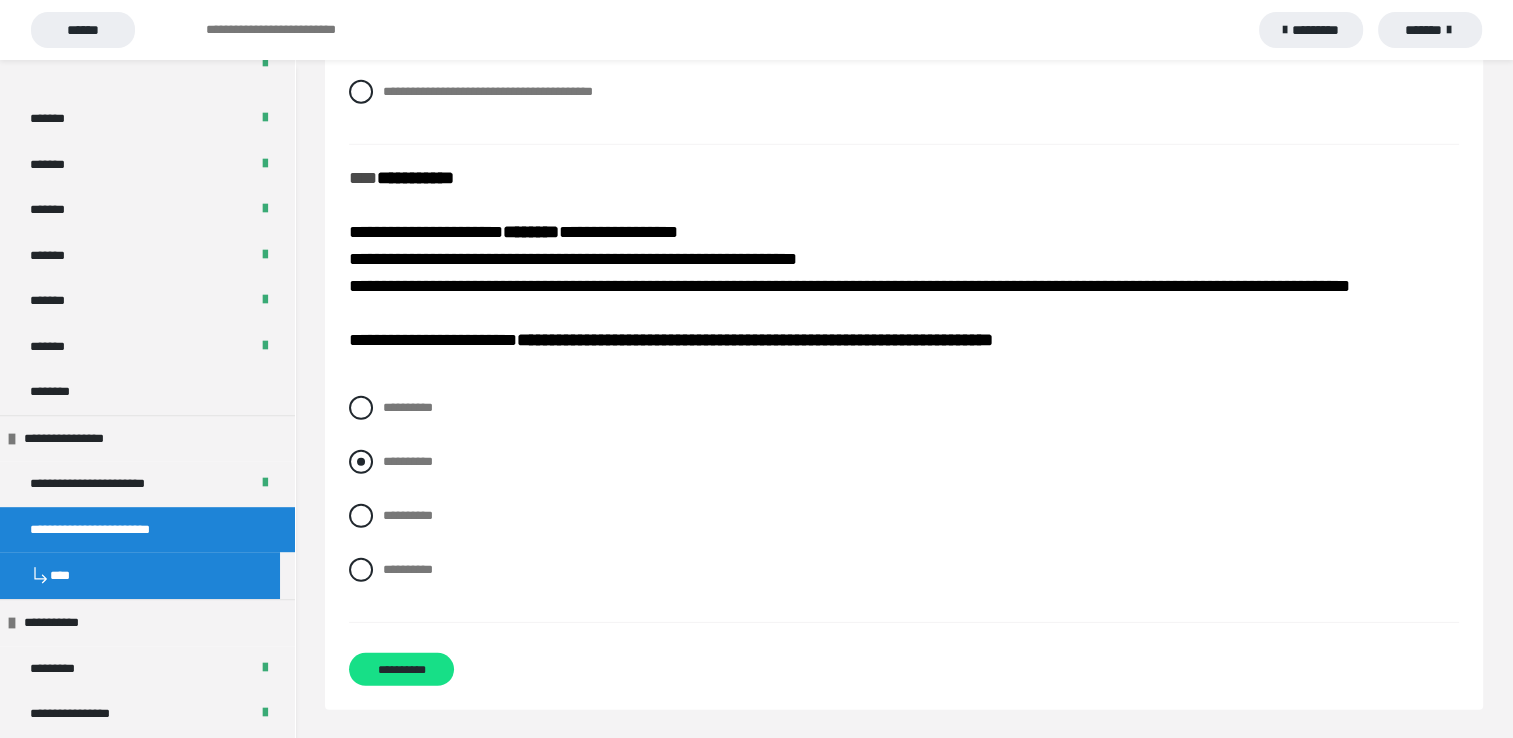 click at bounding box center [361, 462] 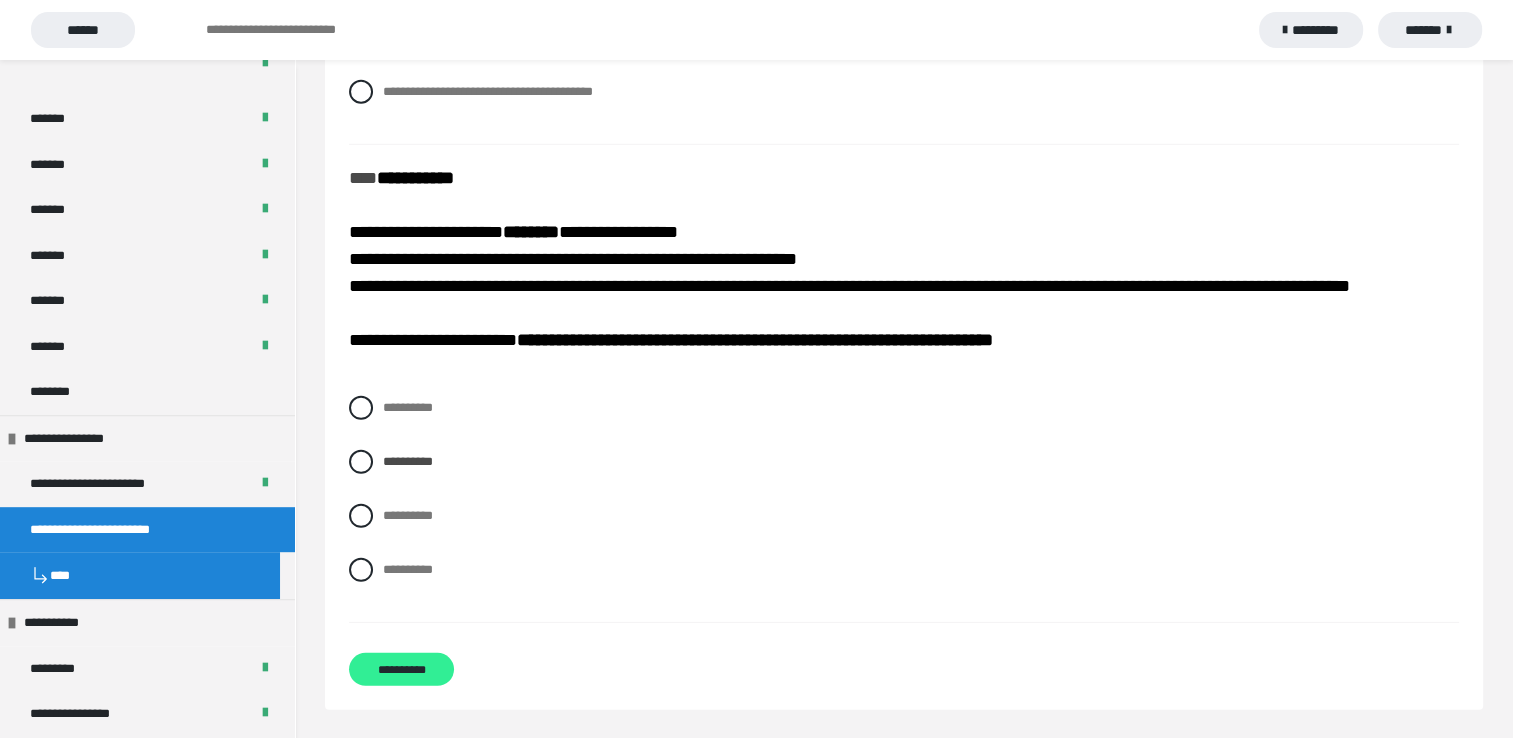 click on "**********" at bounding box center (401, 669) 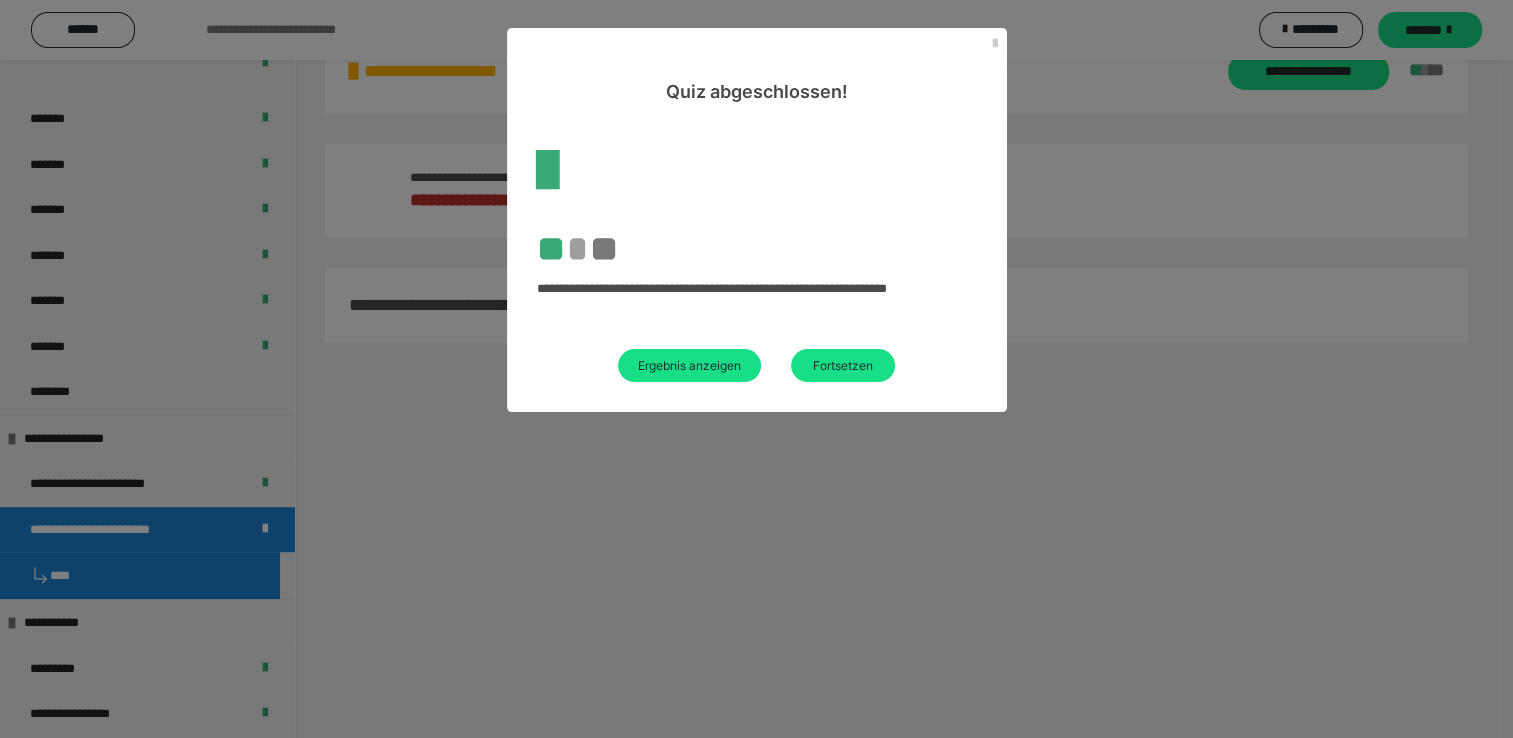 scroll, scrollTop: 568, scrollLeft: 0, axis: vertical 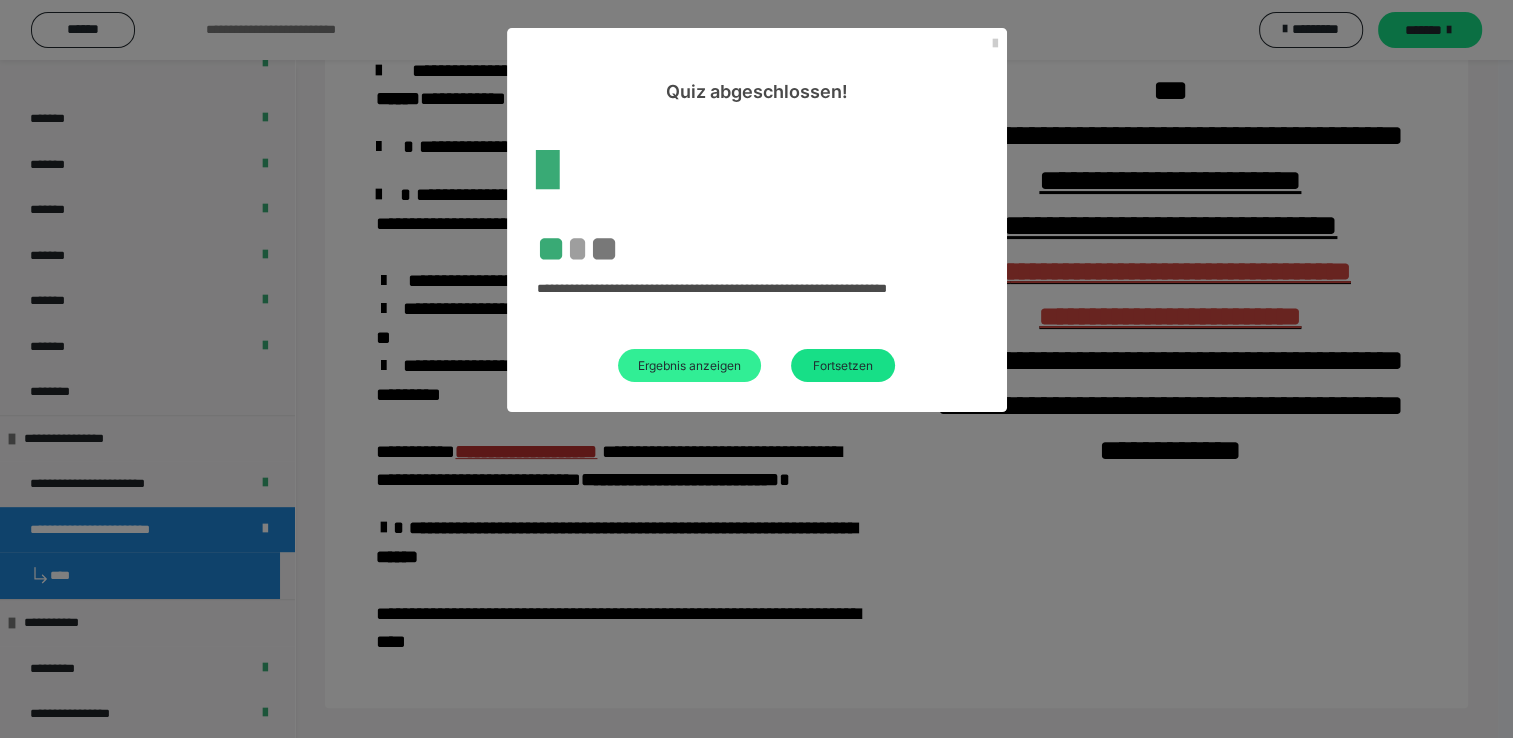 click on "Ergebnis anzeigen" at bounding box center (689, 365) 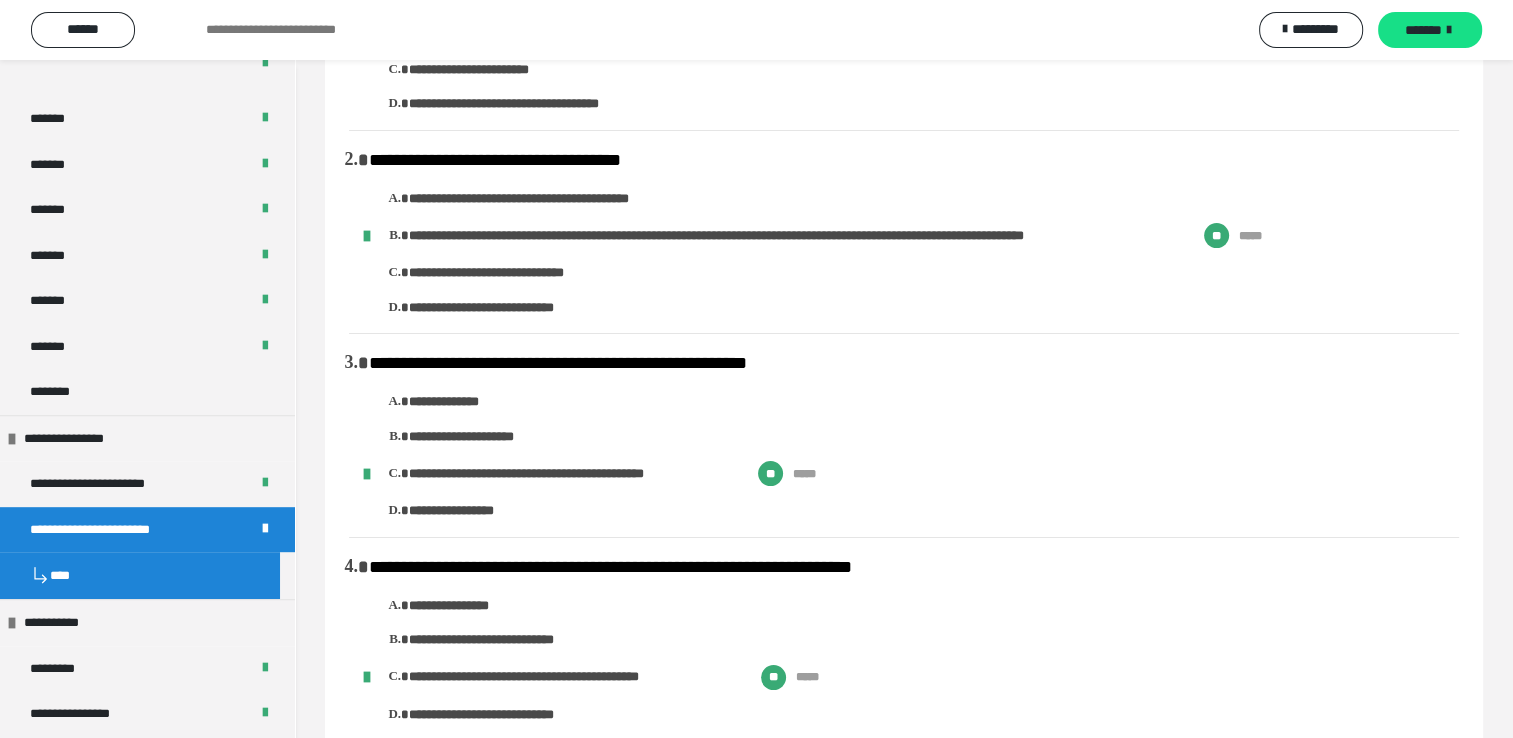 scroll, scrollTop: 0, scrollLeft: 0, axis: both 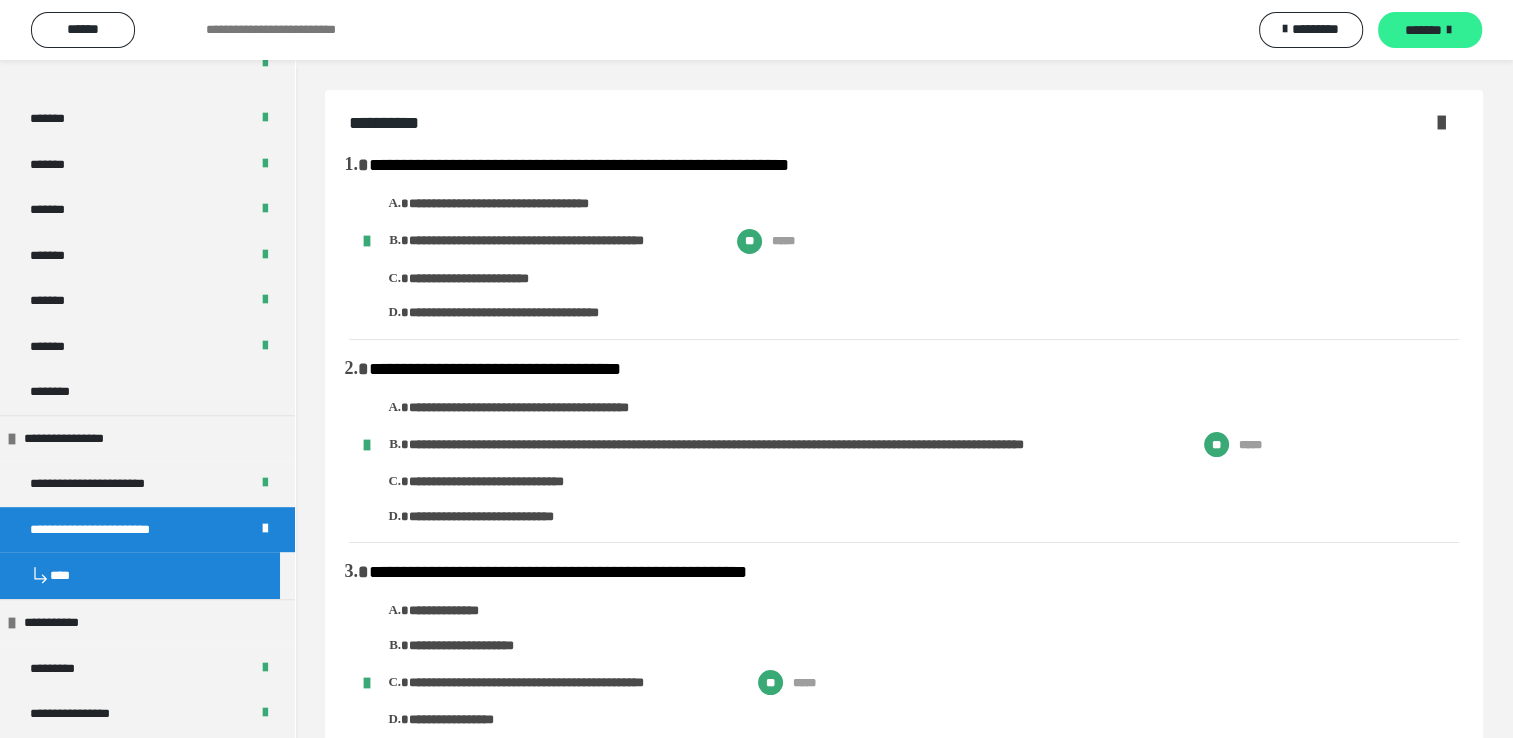 click on "*******" at bounding box center (1423, 30) 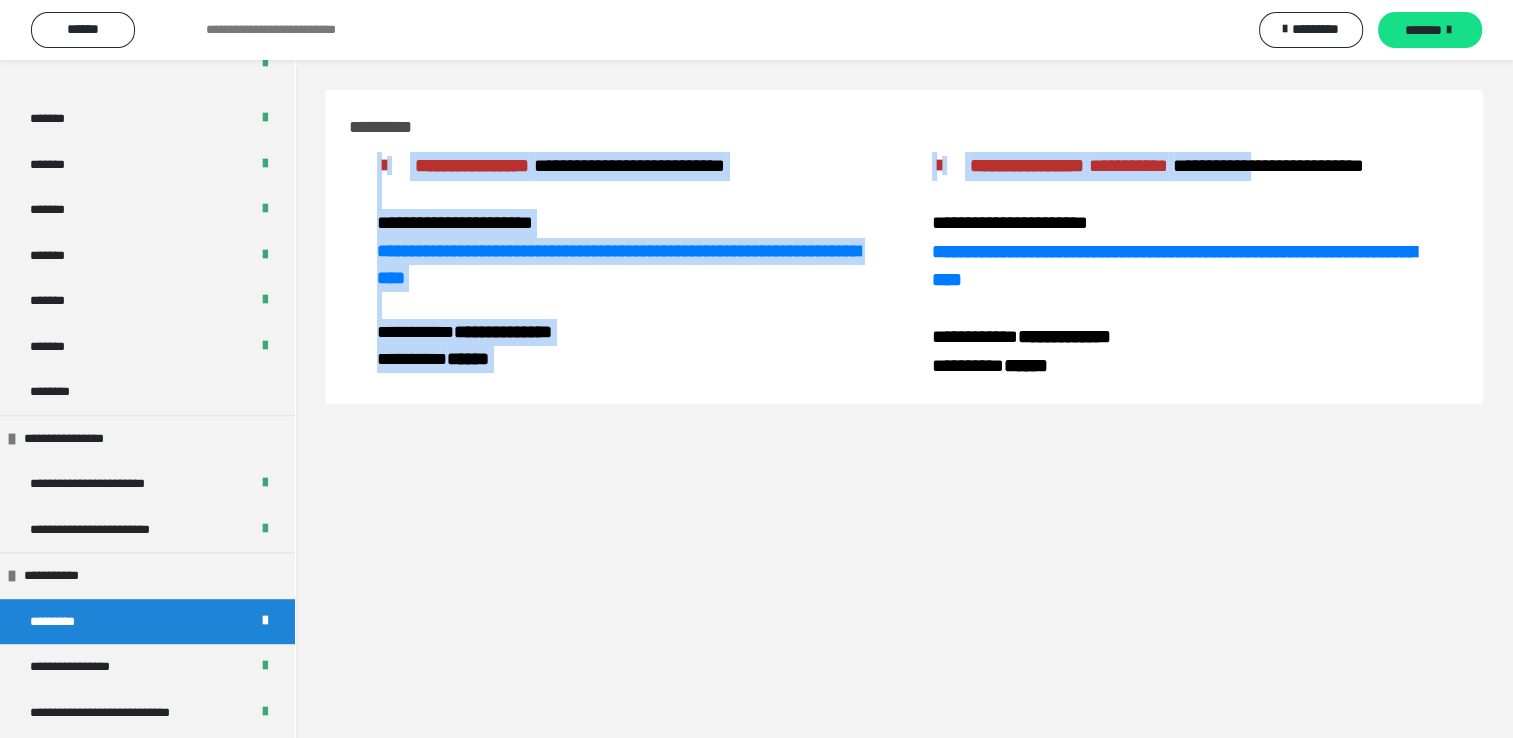 drag, startPoint x: 1510, startPoint y: 134, endPoint x: 1514, endPoint y: 167, distance: 33.24154 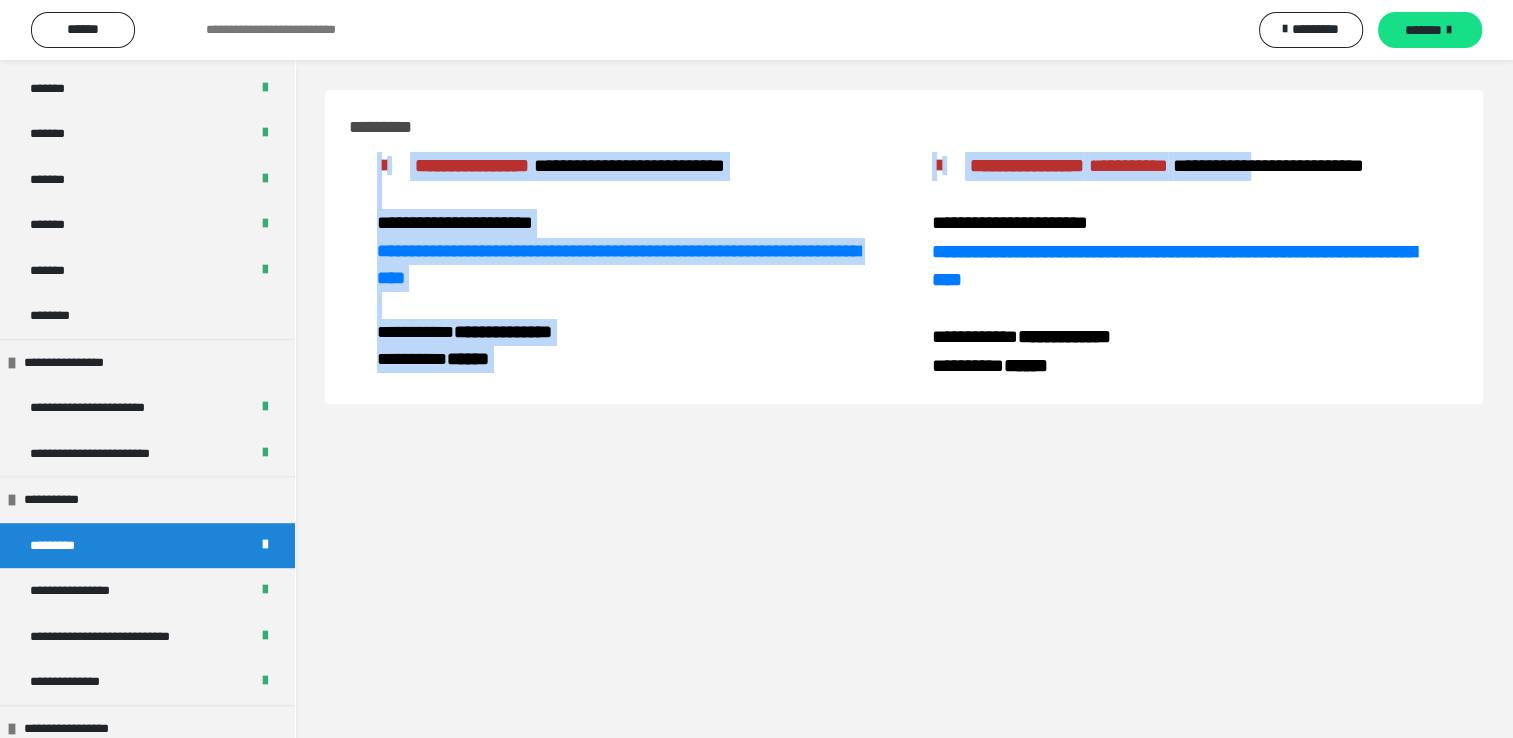 scroll, scrollTop: 0, scrollLeft: 0, axis: both 